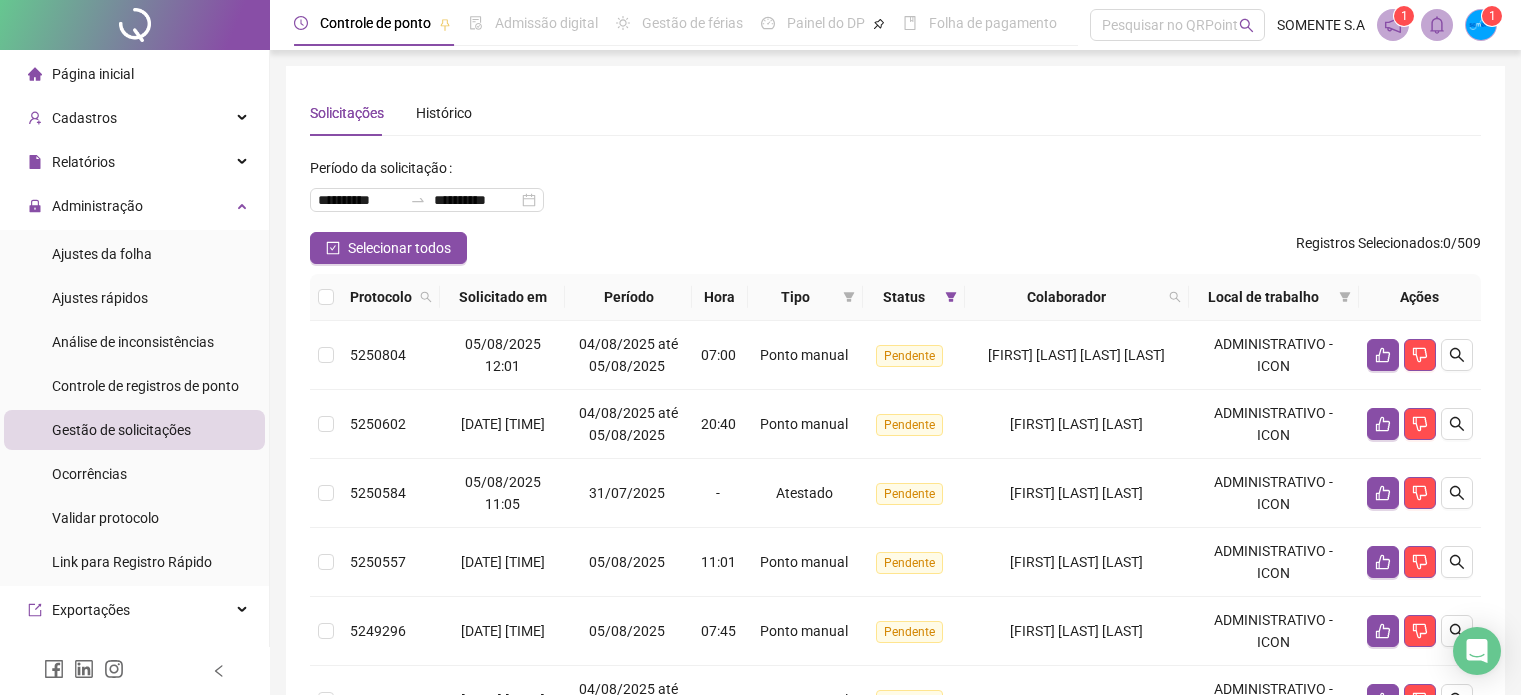 scroll, scrollTop: 0, scrollLeft: 0, axis: both 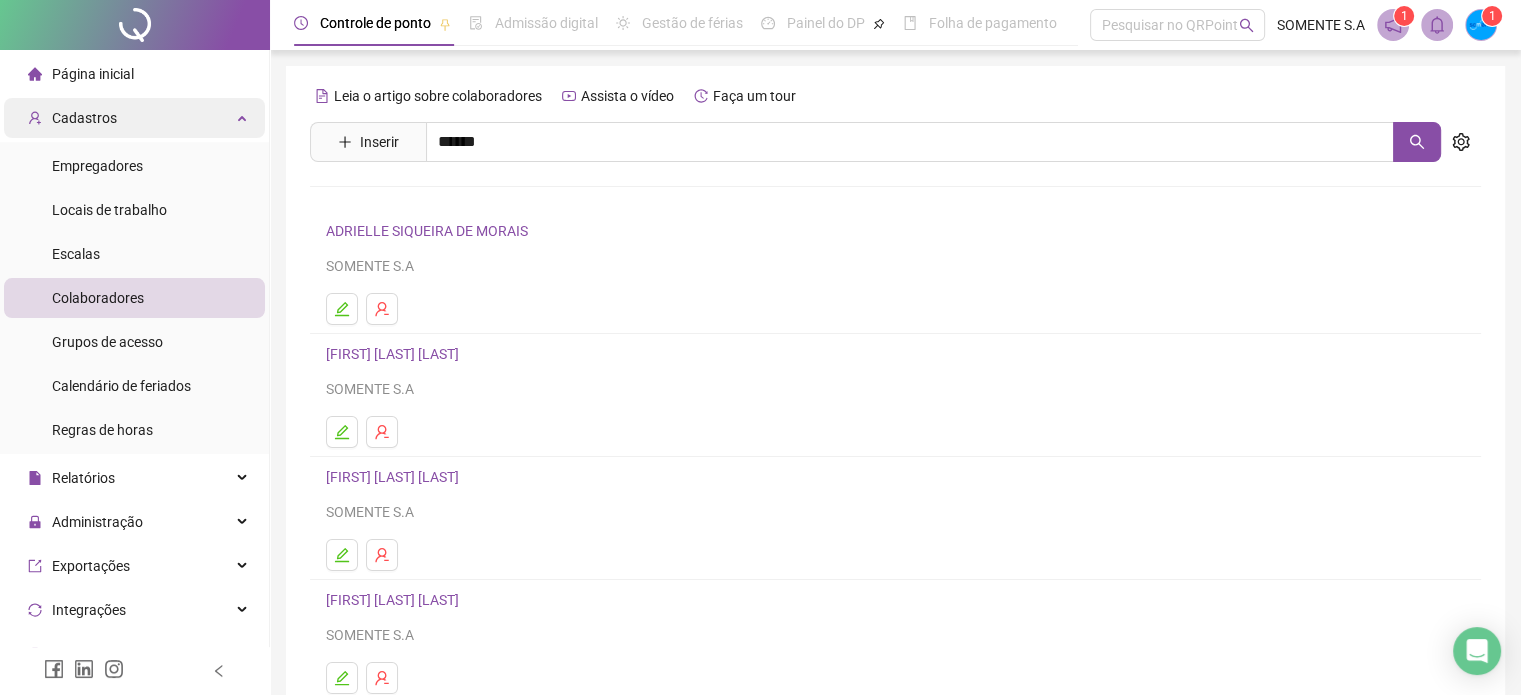 click on "Cadastros" at bounding box center (134, 118) 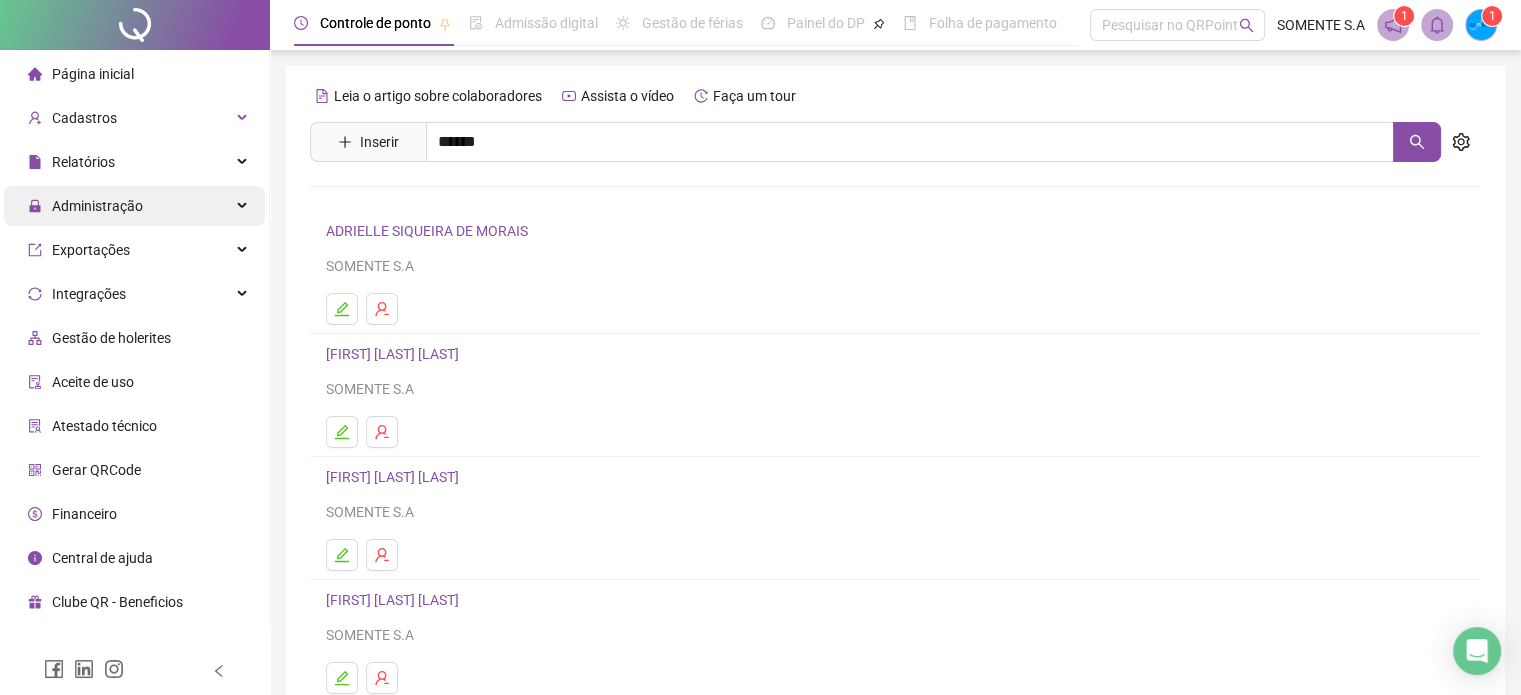 click on "Administração" at bounding box center [97, 206] 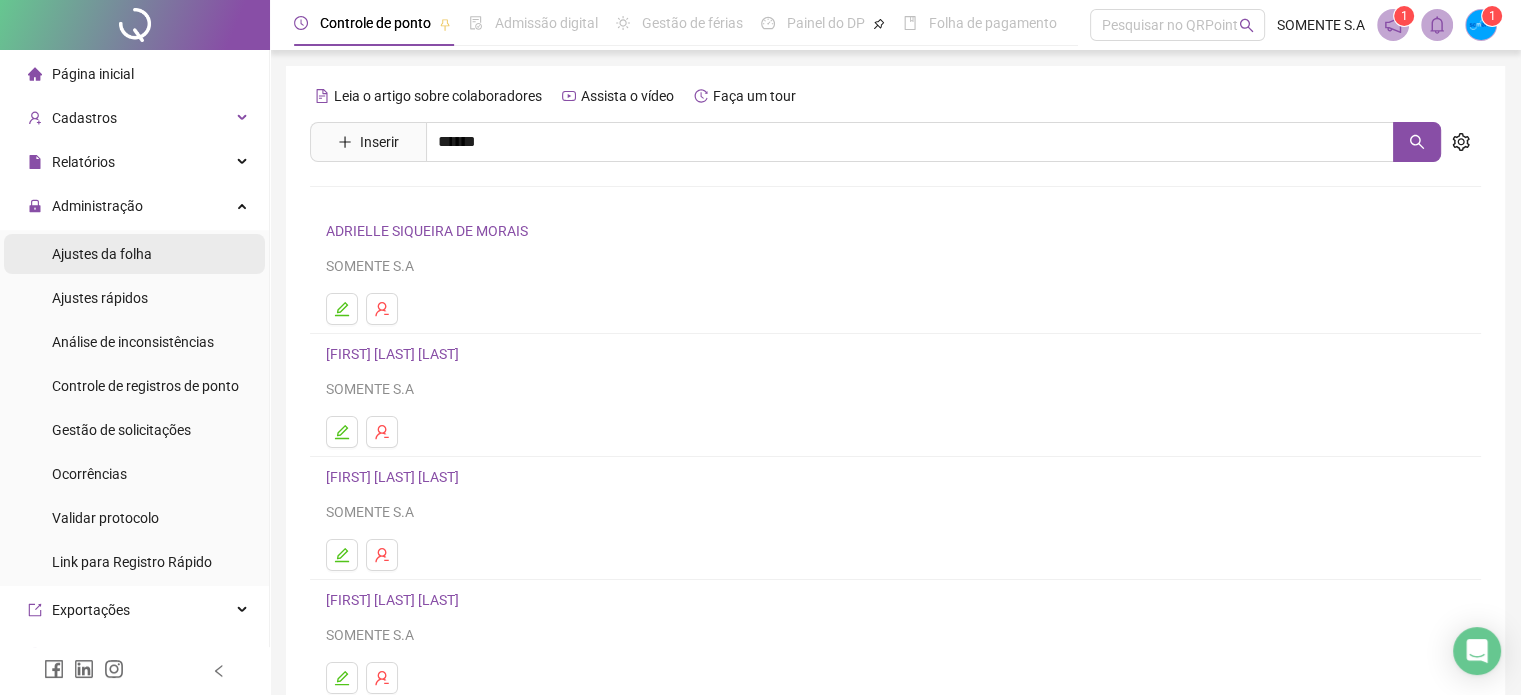 click on "Ajustes da folha" at bounding box center [102, 254] 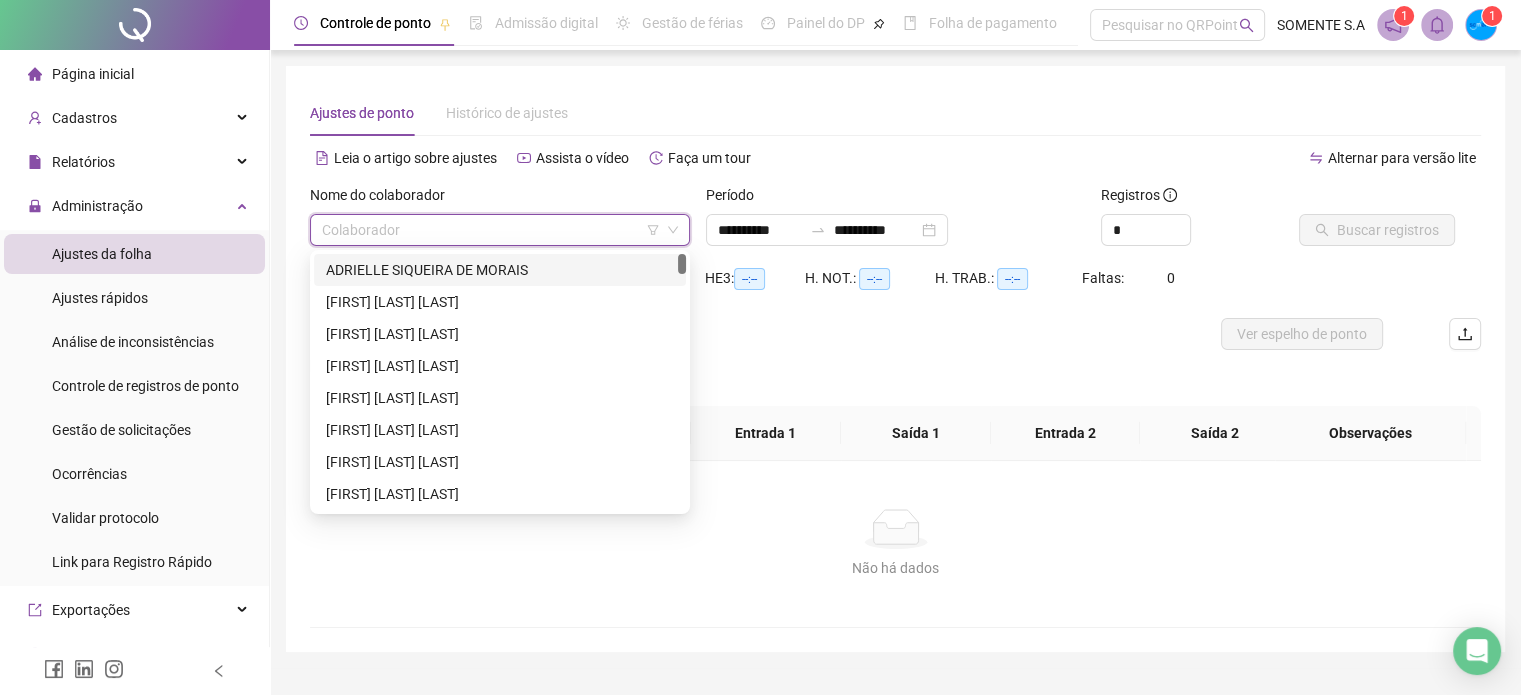click at bounding box center [491, 230] 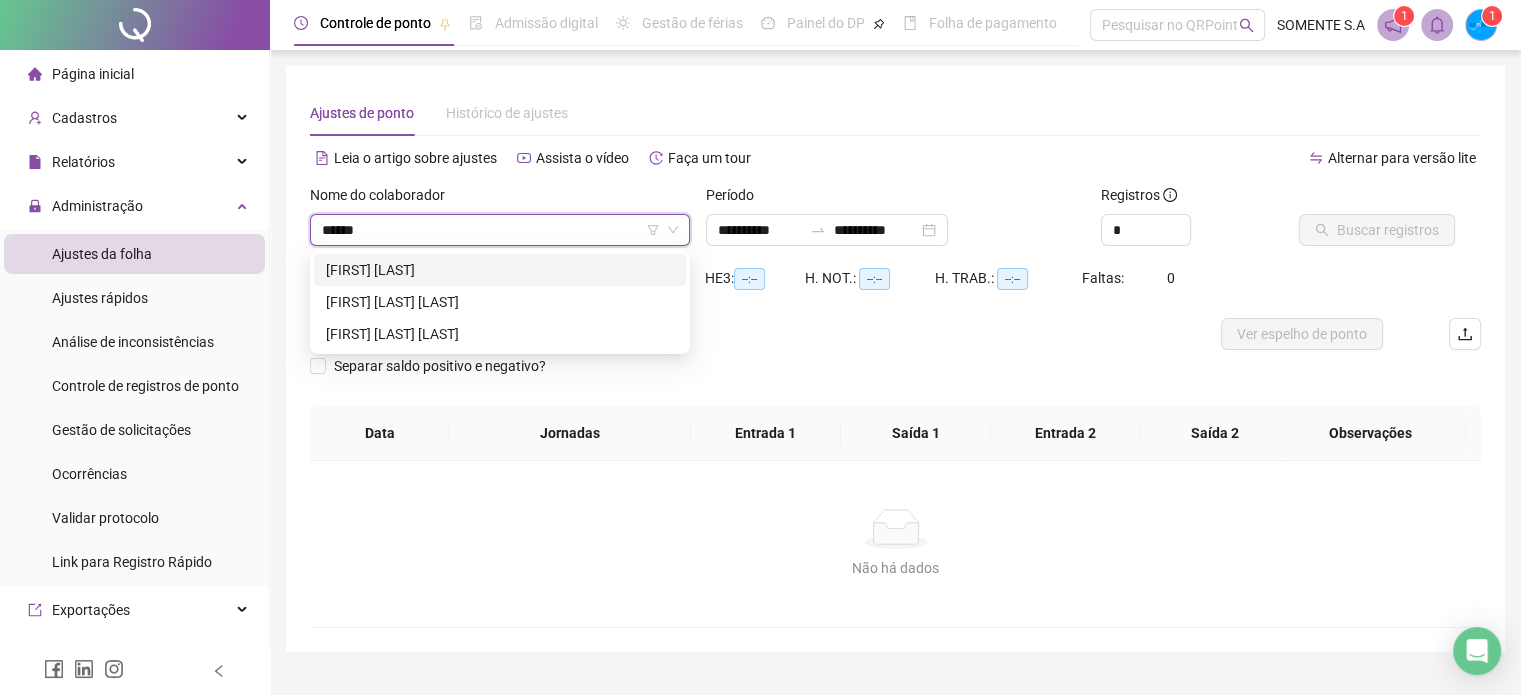 type on "*******" 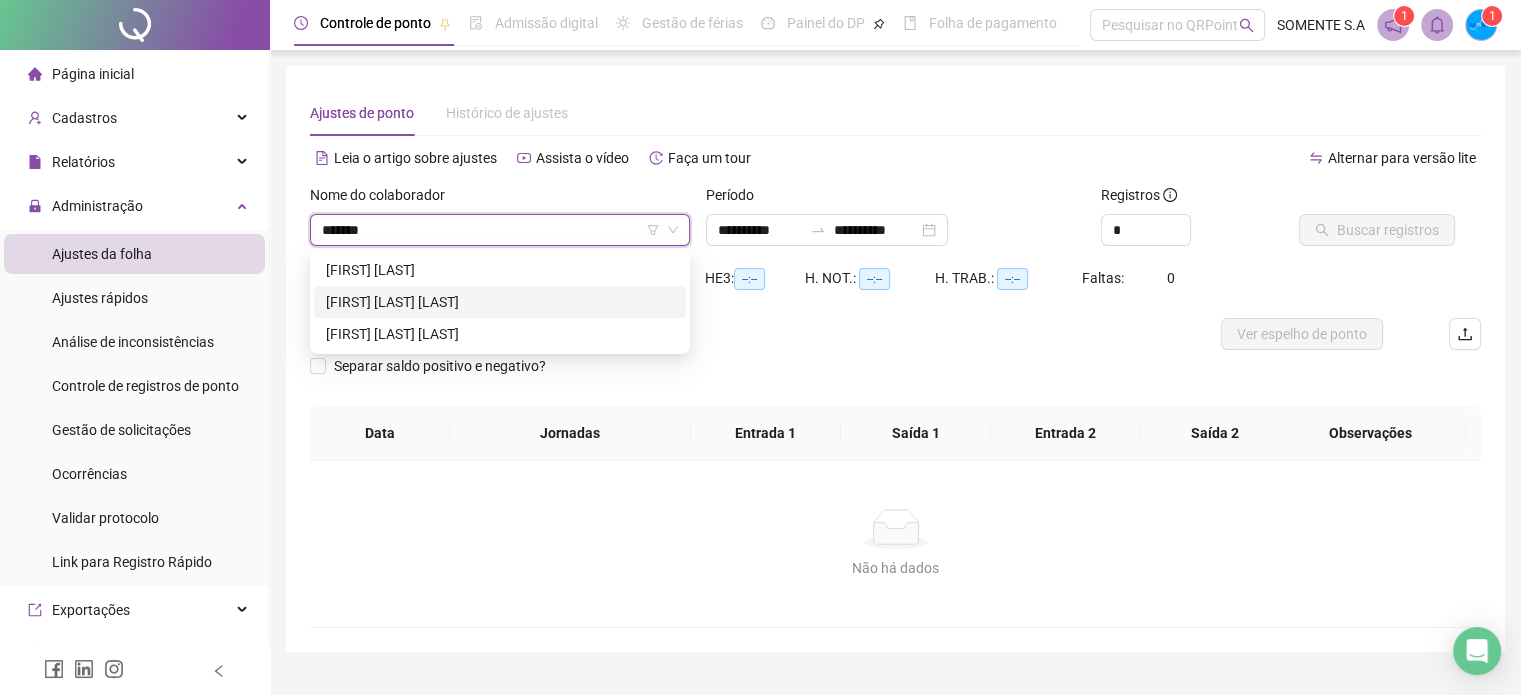 click on "[FIRST] [LAST] [LAST]" at bounding box center [500, 302] 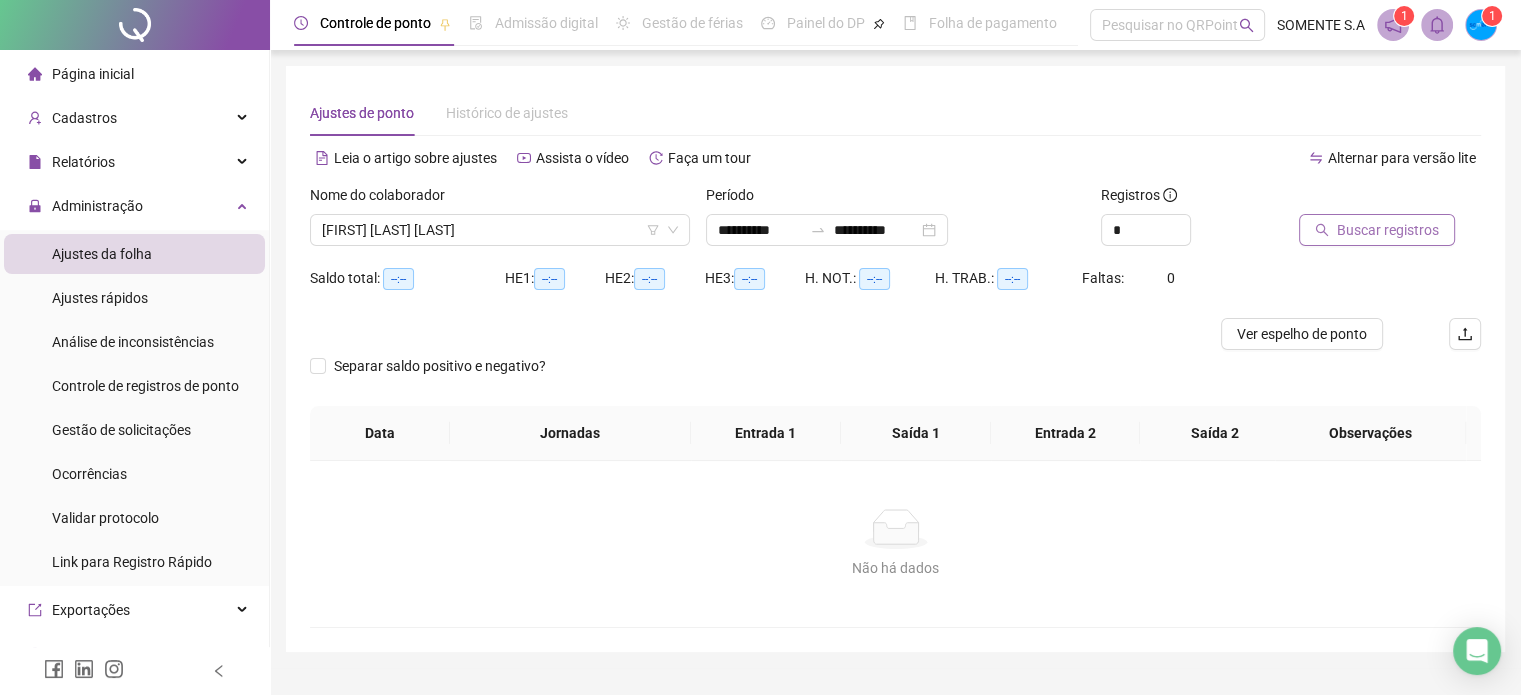 click on "Buscar registros" at bounding box center (1388, 230) 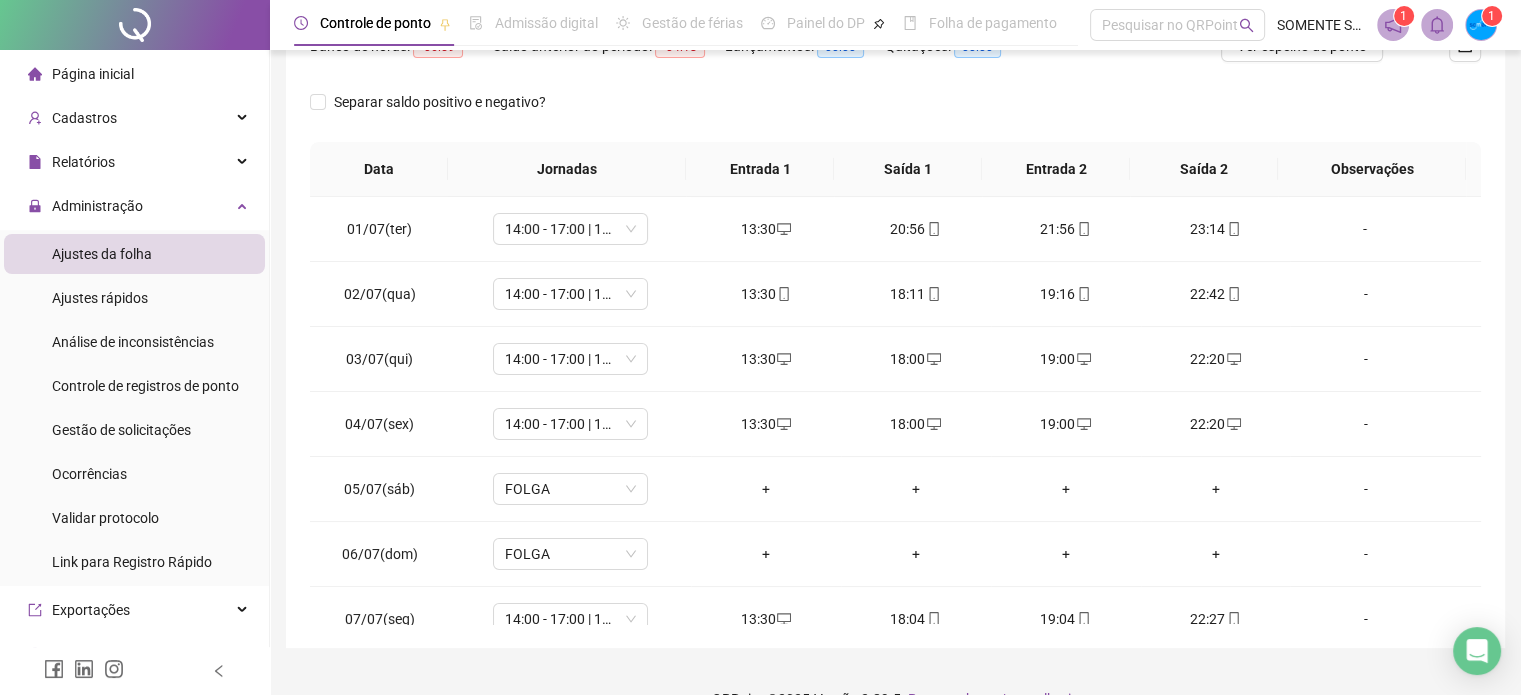 scroll, scrollTop: 326, scrollLeft: 0, axis: vertical 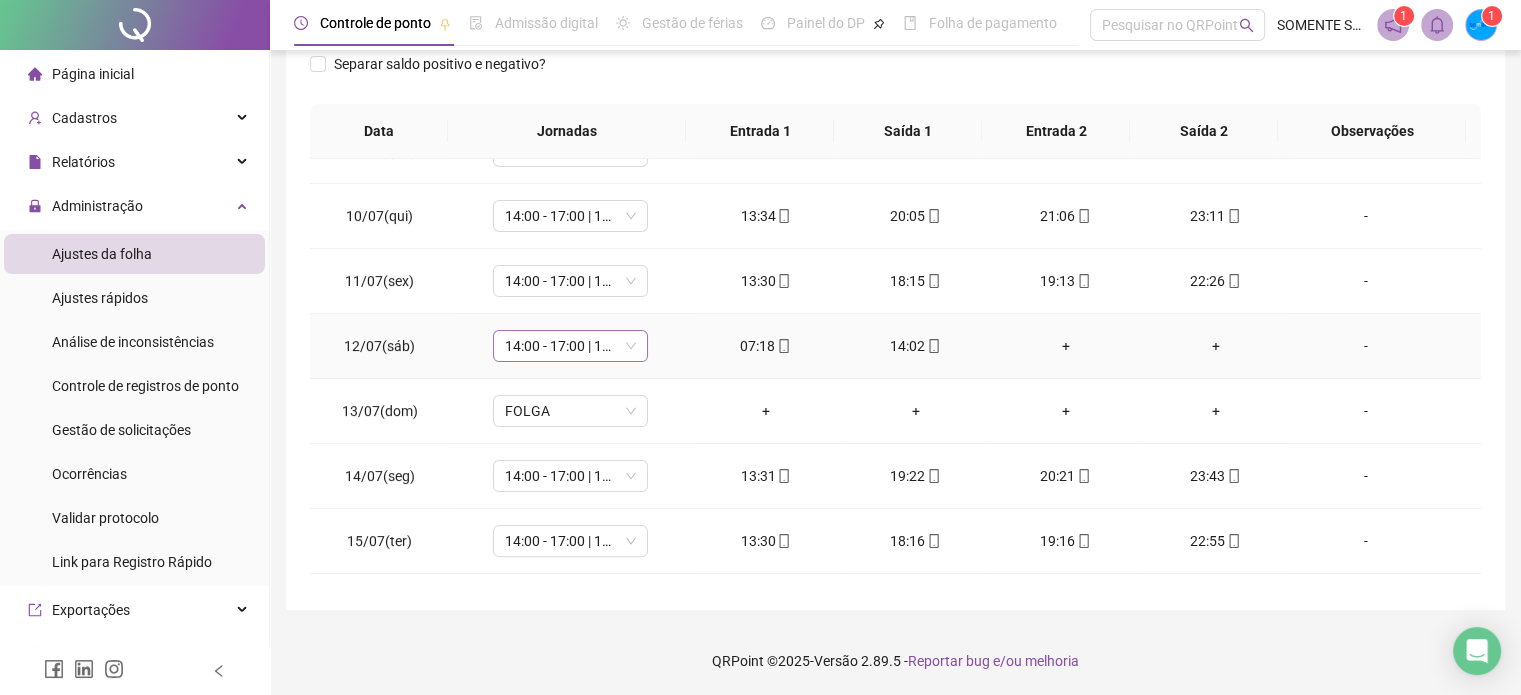 click on "14:00 - 17:00 | 18:00 - 23:00" at bounding box center (570, 346) 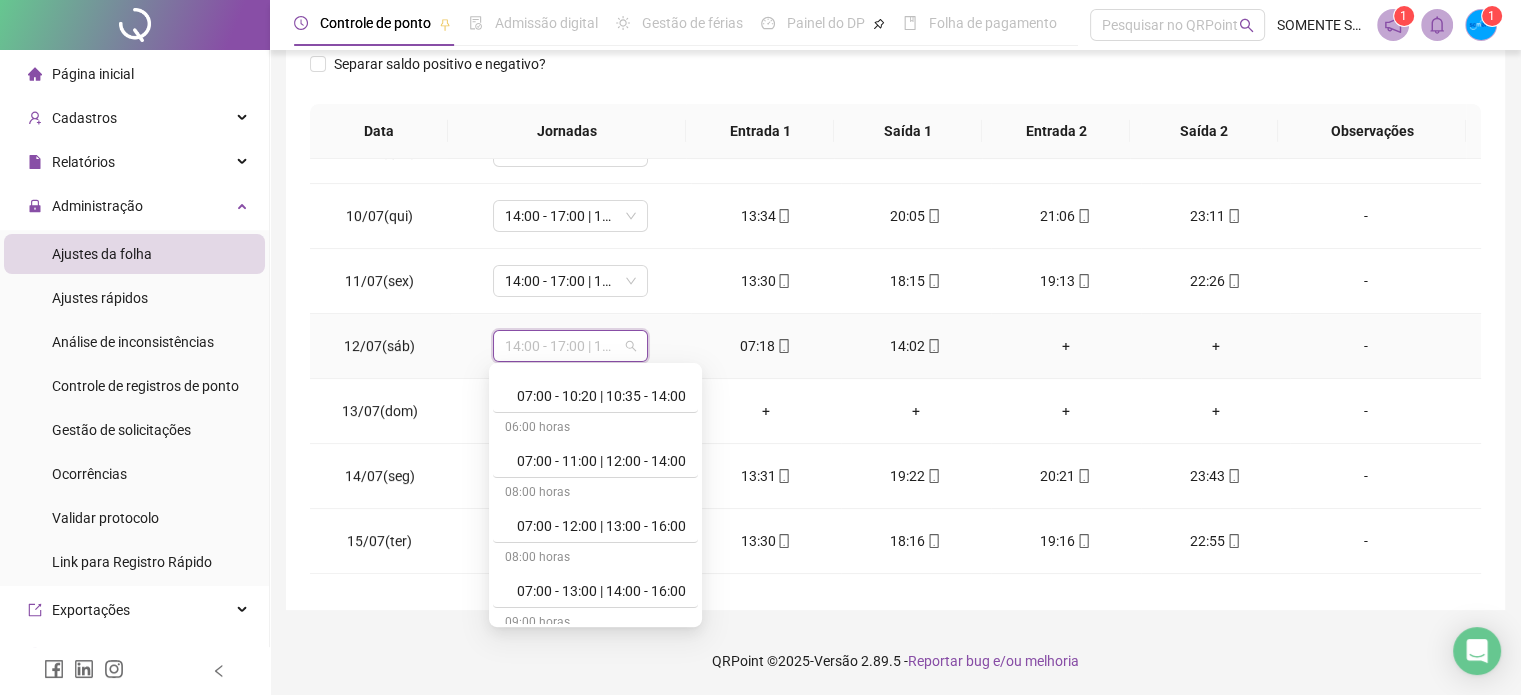 scroll, scrollTop: 143, scrollLeft: 0, axis: vertical 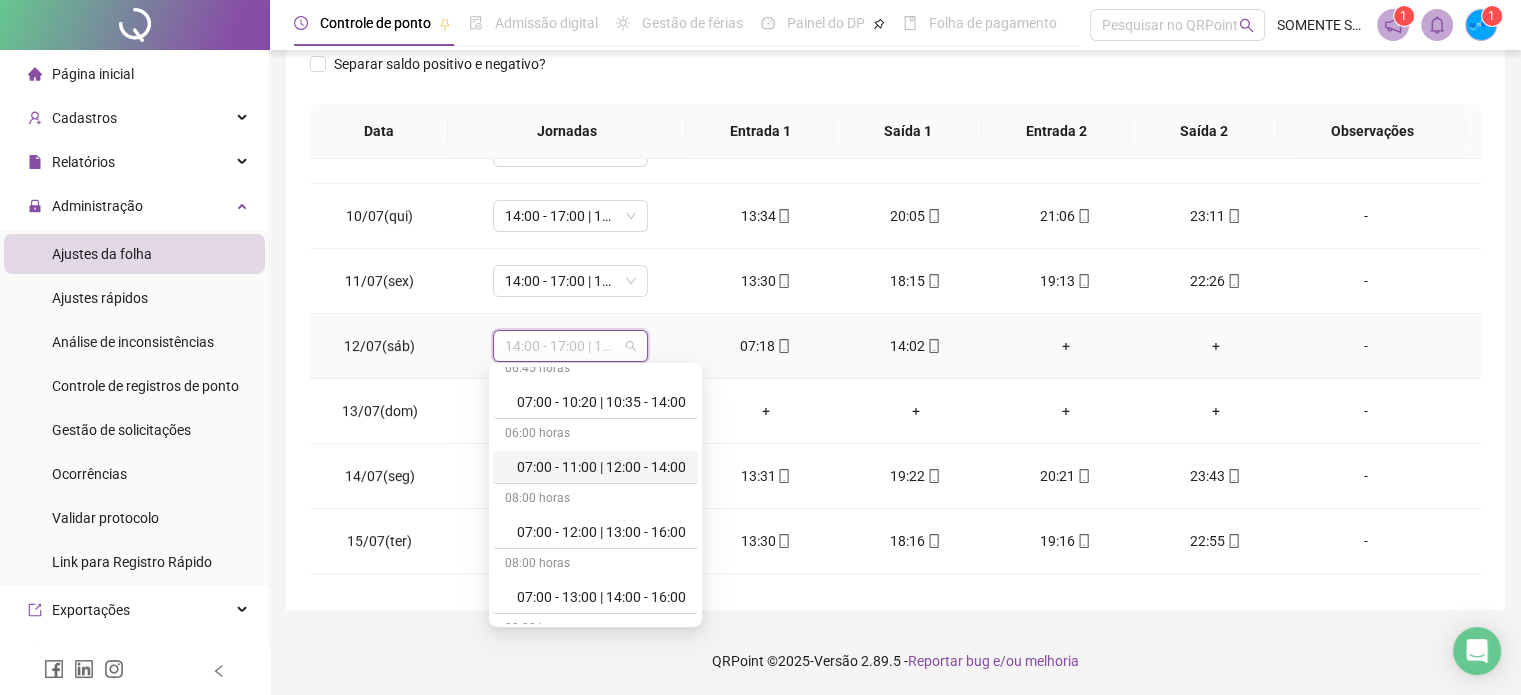 click on "07:00 - 11:00 | 12:00 - 14:00" at bounding box center [601, 467] 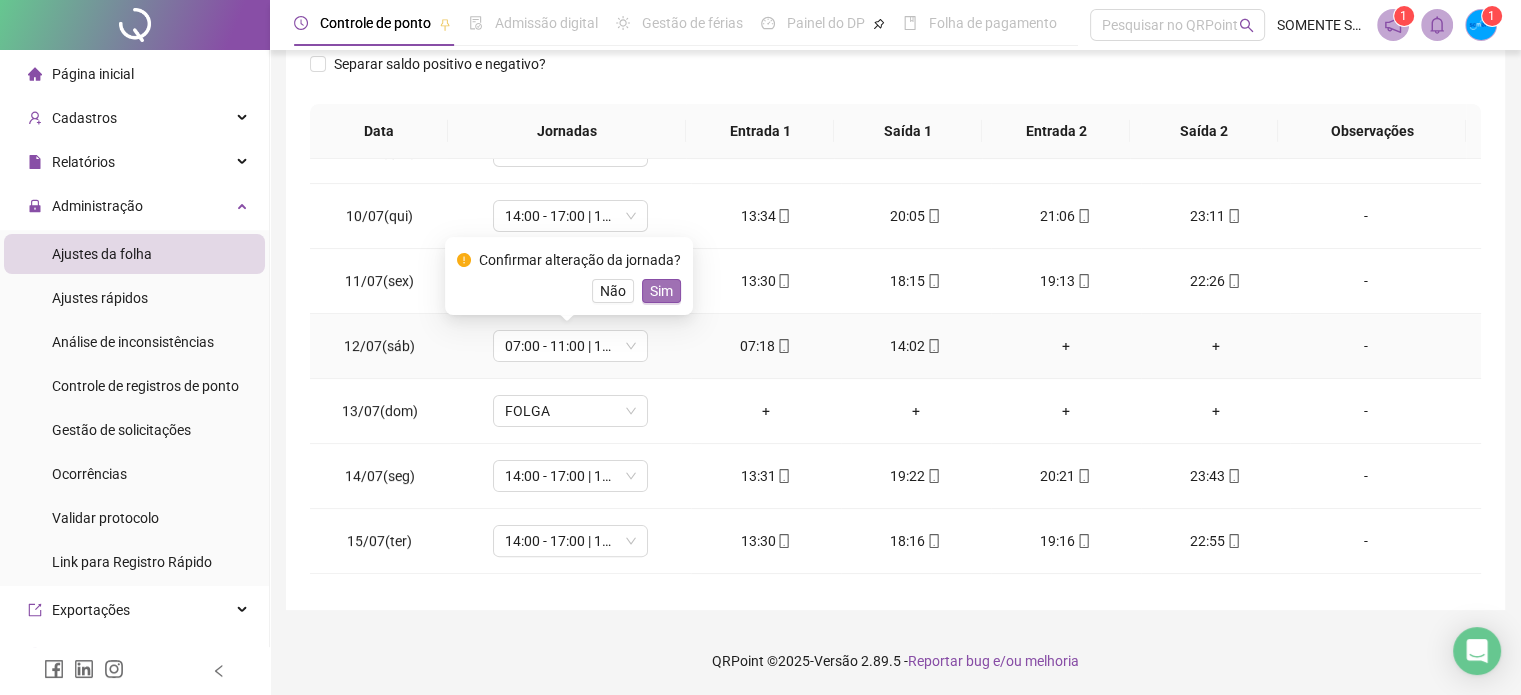 click on "Sim" at bounding box center [661, 291] 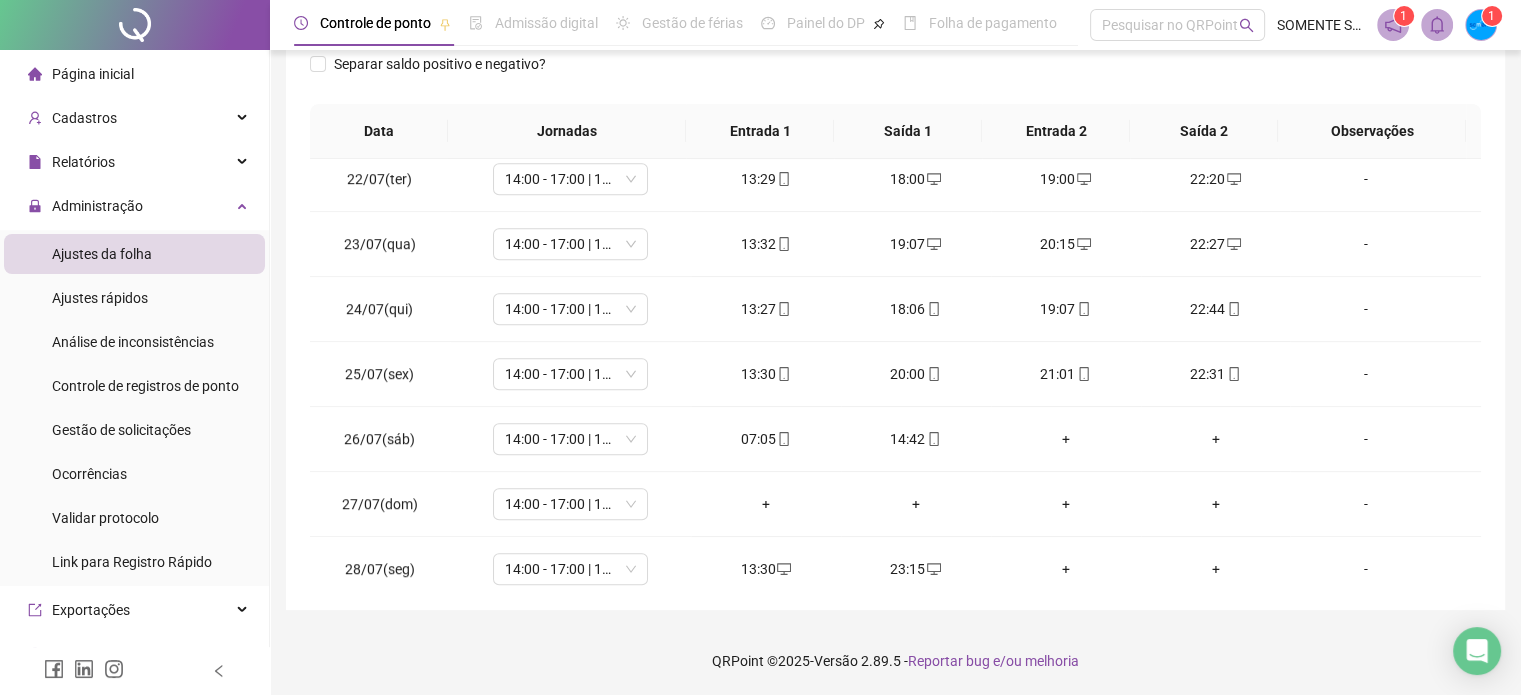 scroll, scrollTop: 1414, scrollLeft: 0, axis: vertical 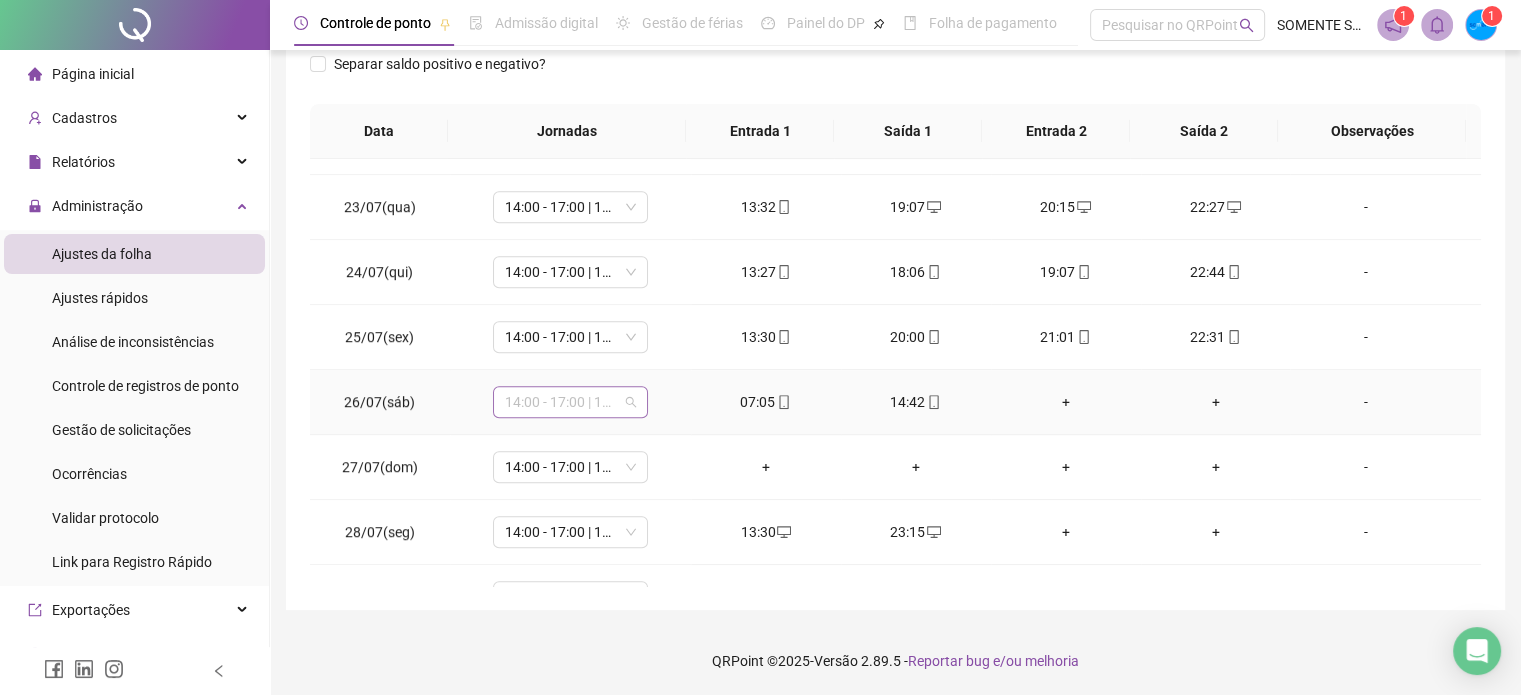 click on "14:00 - 17:00 | 18:00 - 23:00" at bounding box center (570, 402) 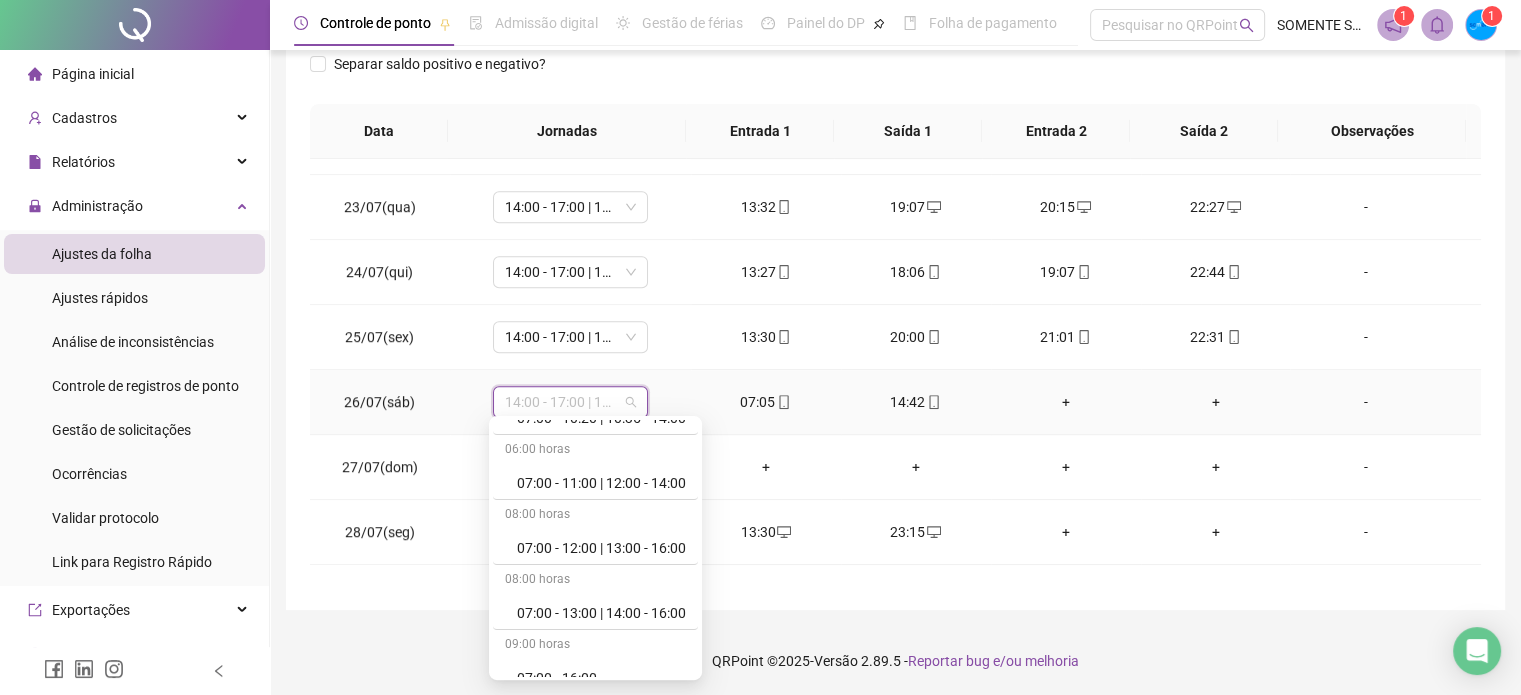 scroll, scrollTop: 136, scrollLeft: 0, axis: vertical 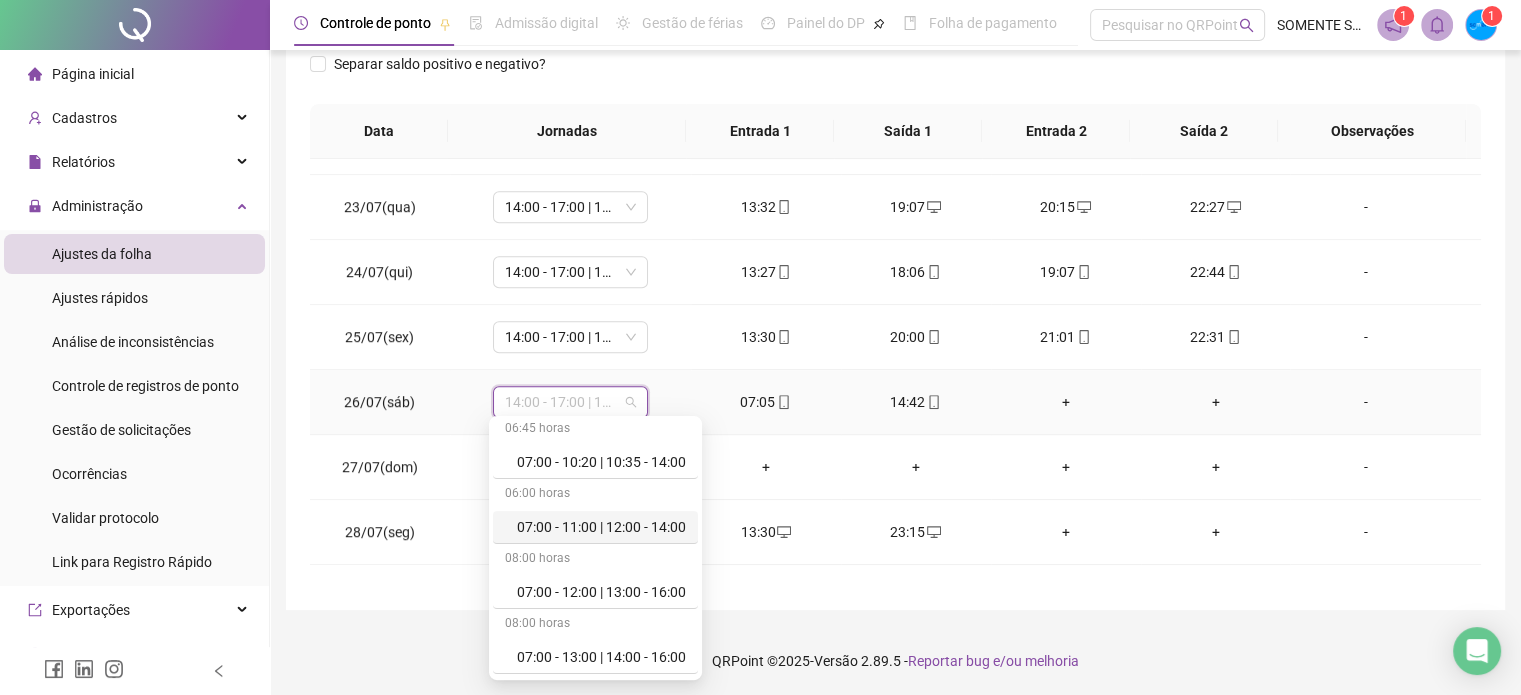 click on "07:00 - 11:00 | 12:00 - 14:00" at bounding box center [601, 527] 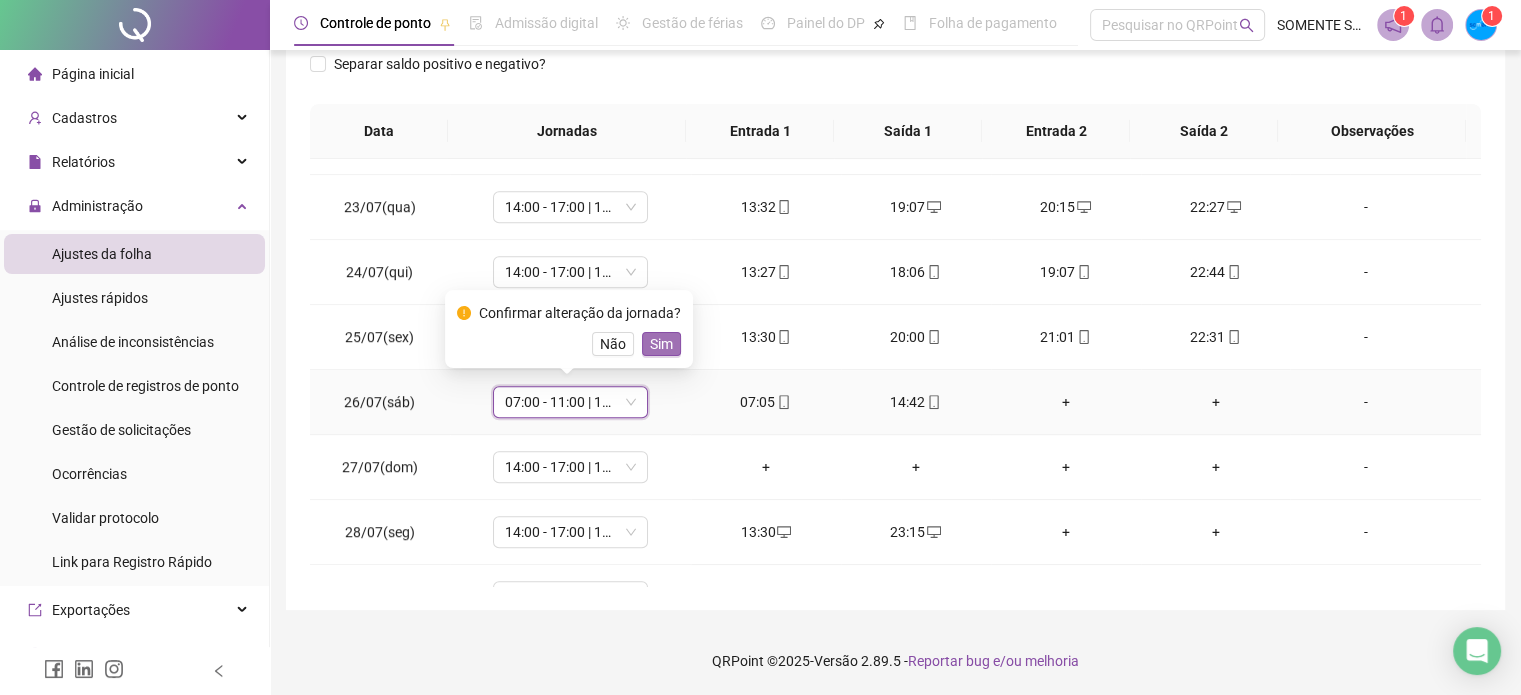 click on "Sim" at bounding box center [661, 344] 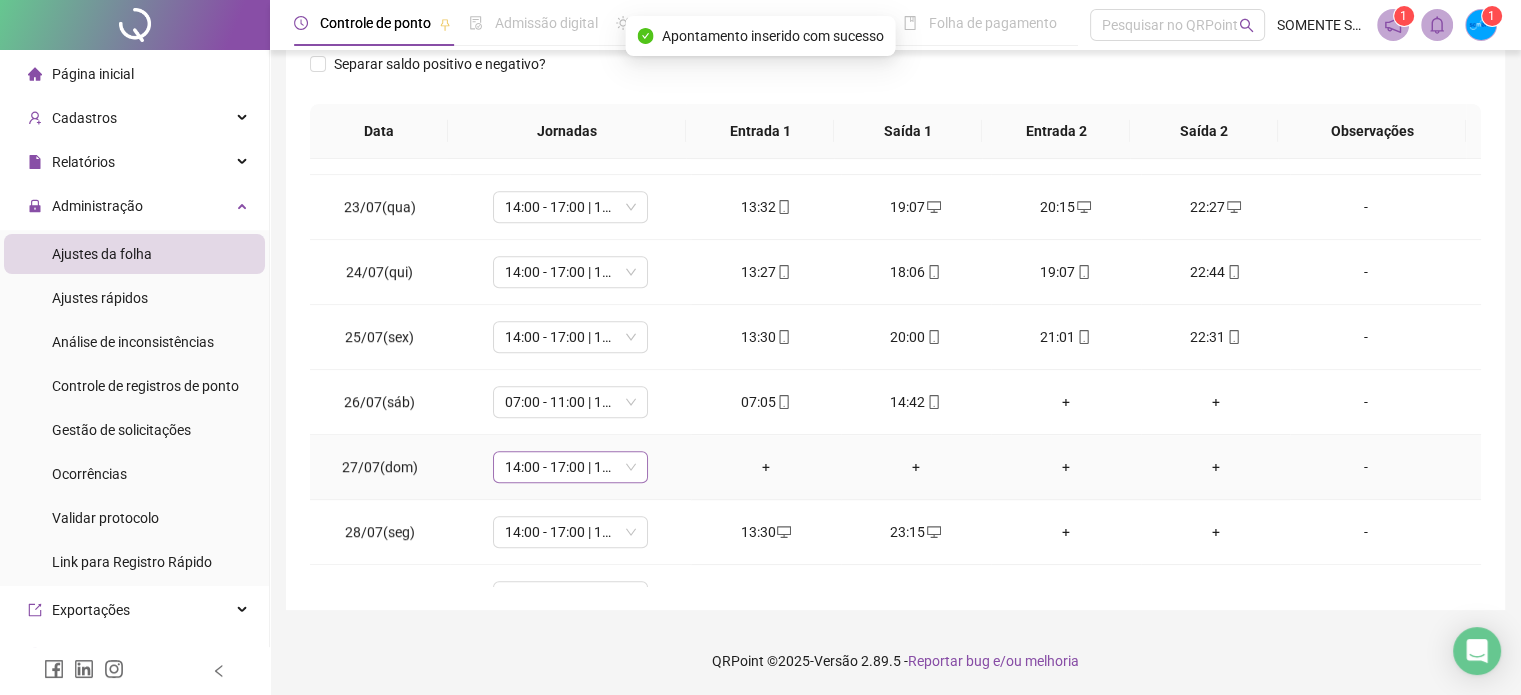click on "14:00 - 17:00 | 18:00 - 23:00" at bounding box center (570, 467) 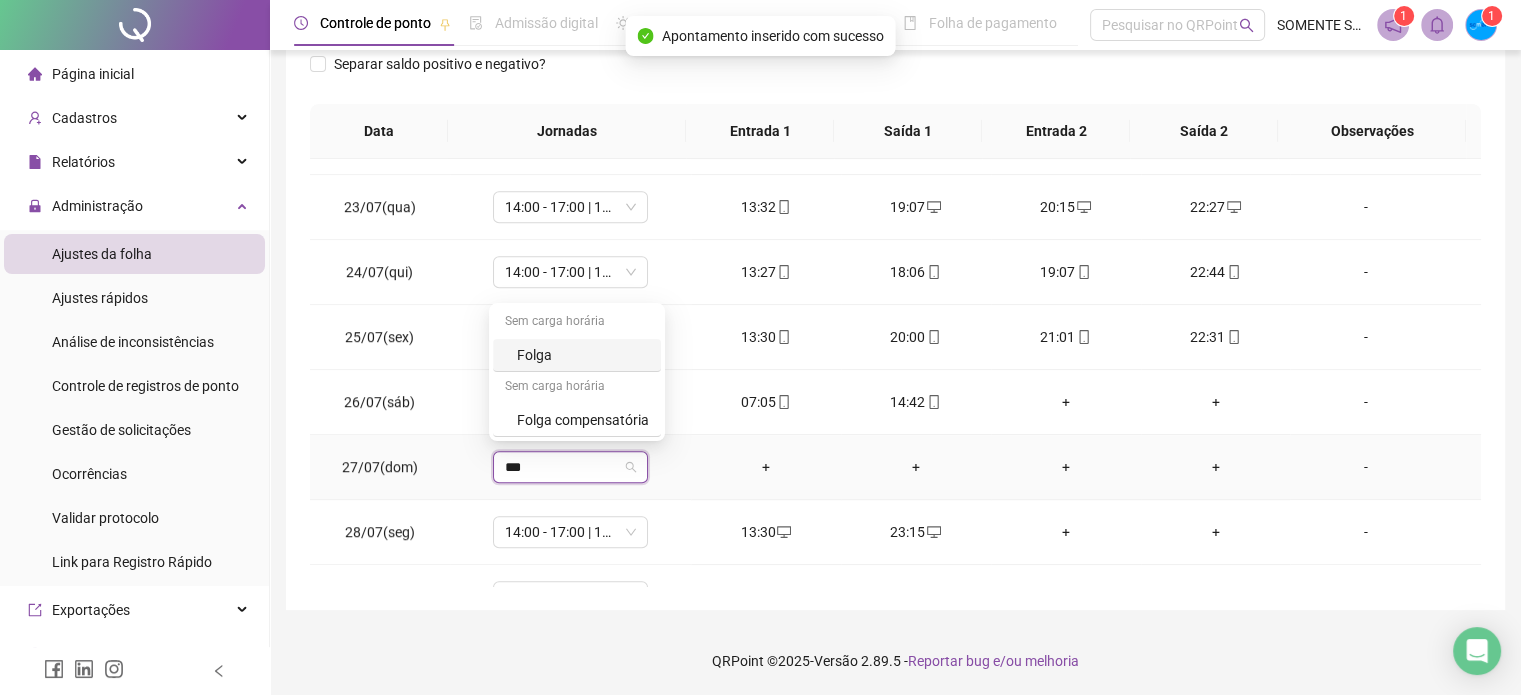 type on "****" 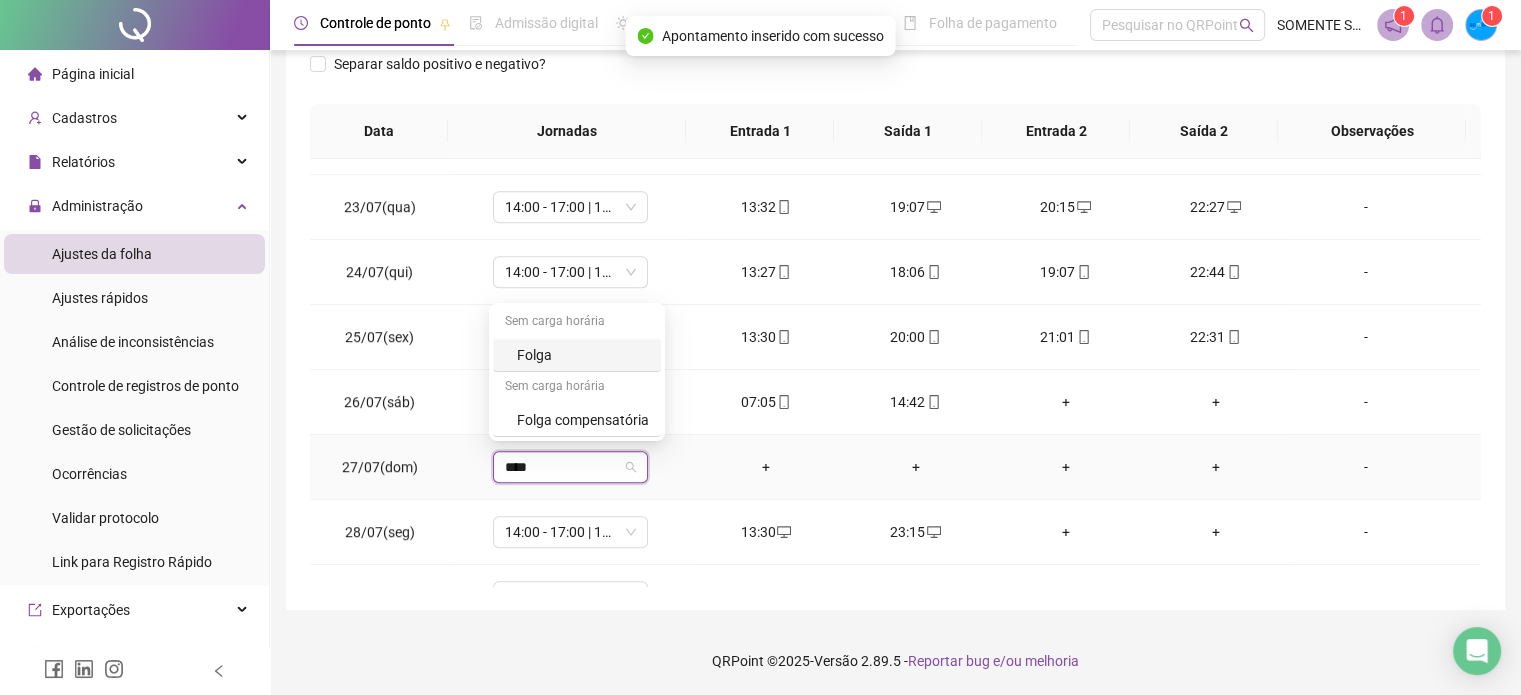 type 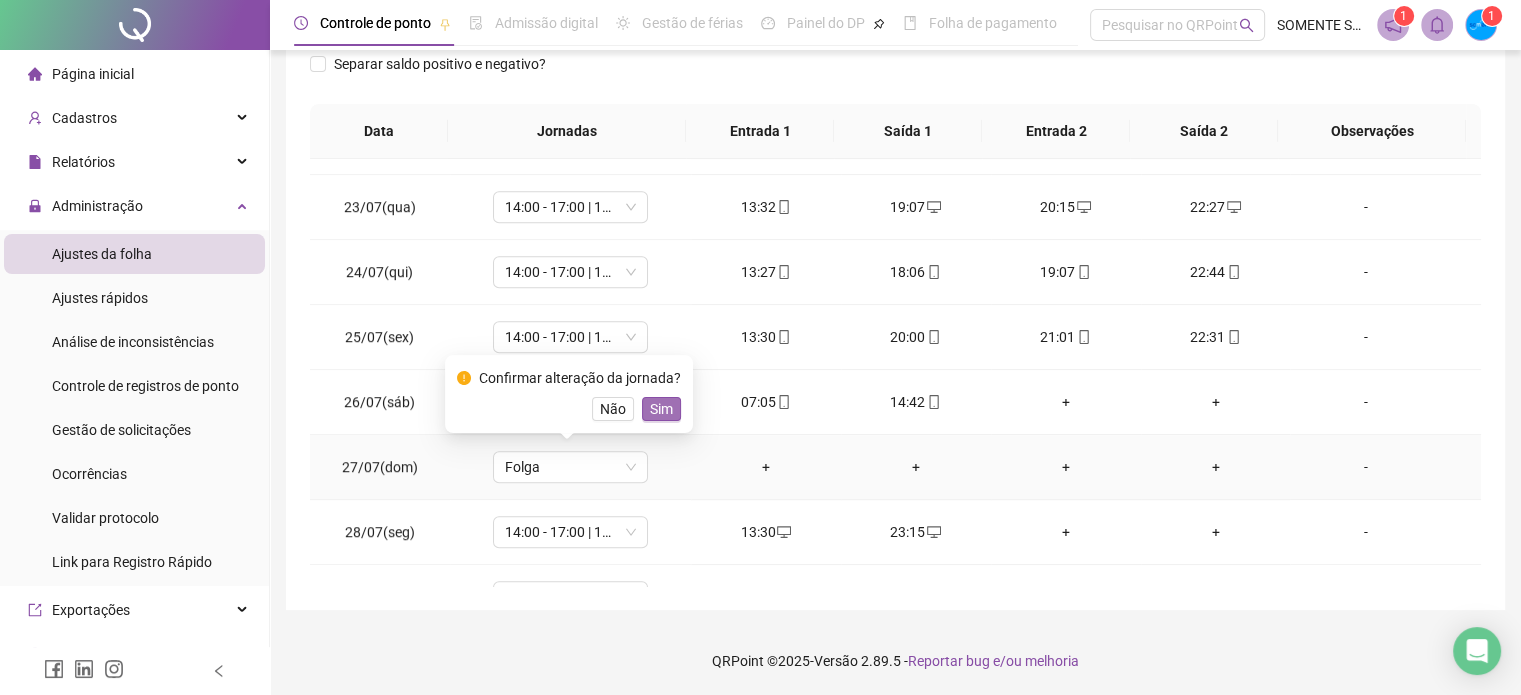click on "Sim" at bounding box center [661, 409] 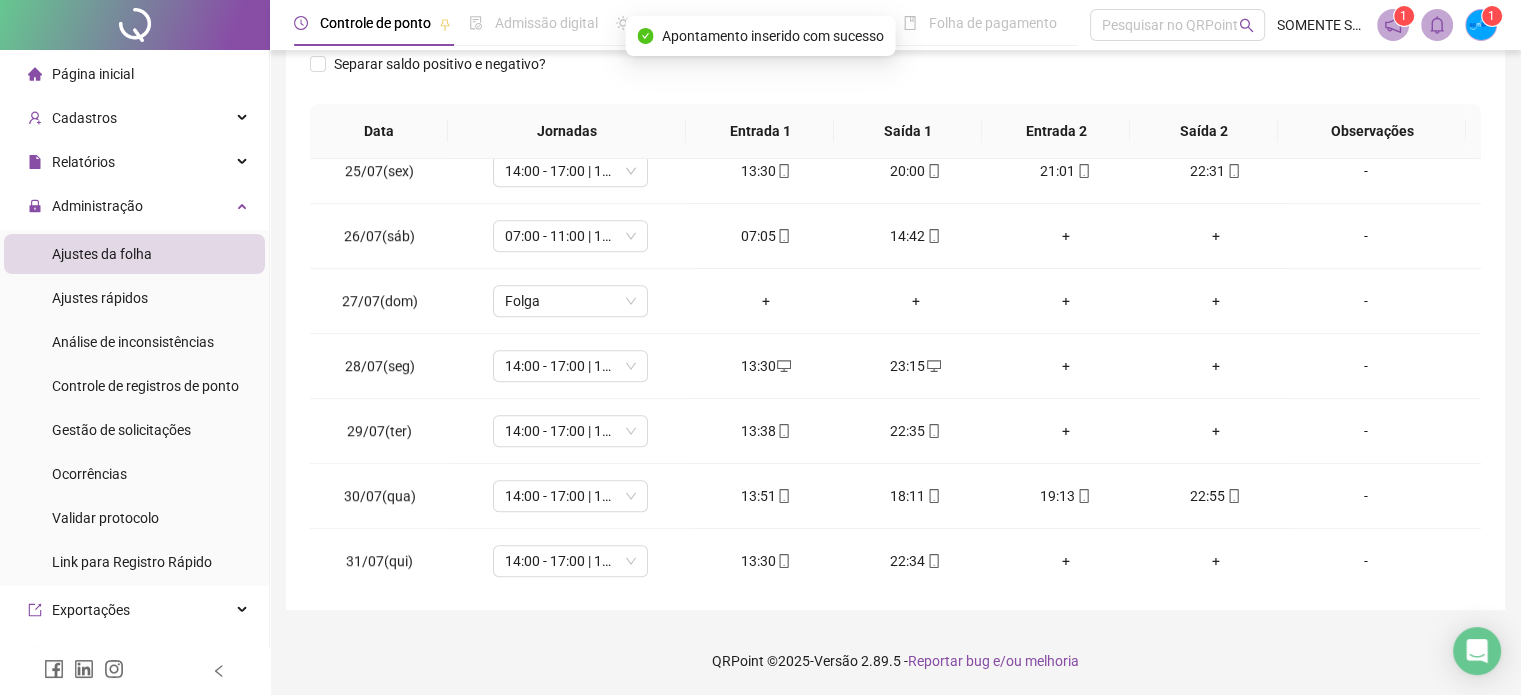 scroll, scrollTop: 1581, scrollLeft: 0, axis: vertical 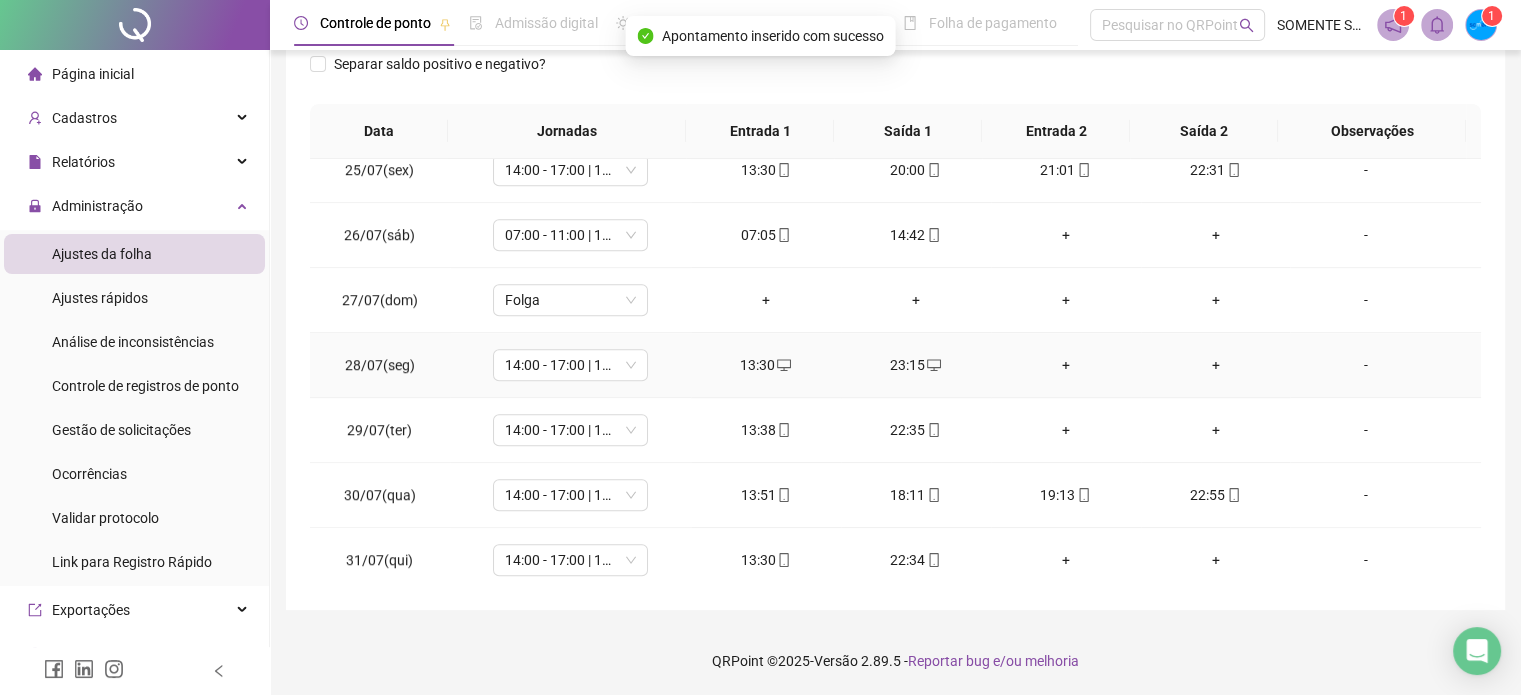 click on "+" at bounding box center [1066, 365] 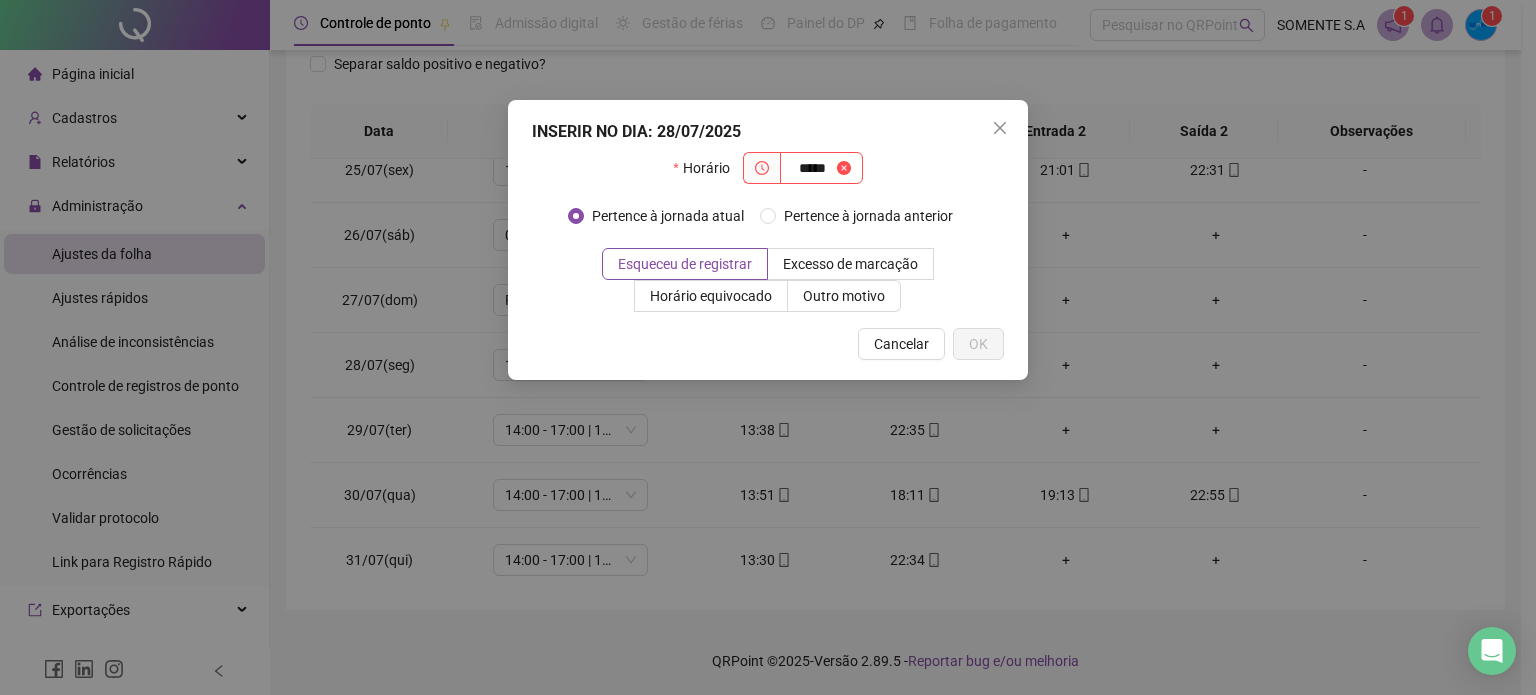 type on "*****" 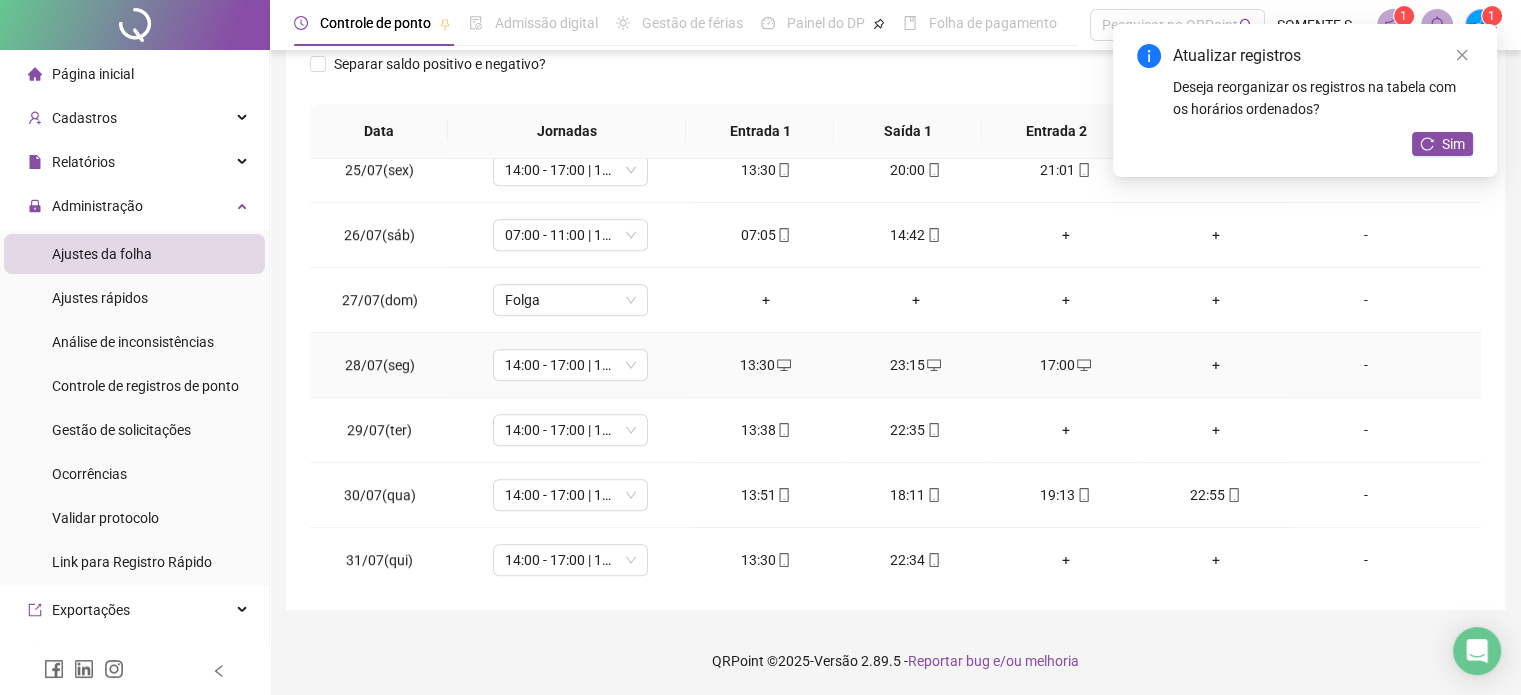 click on "+" at bounding box center [1216, 365] 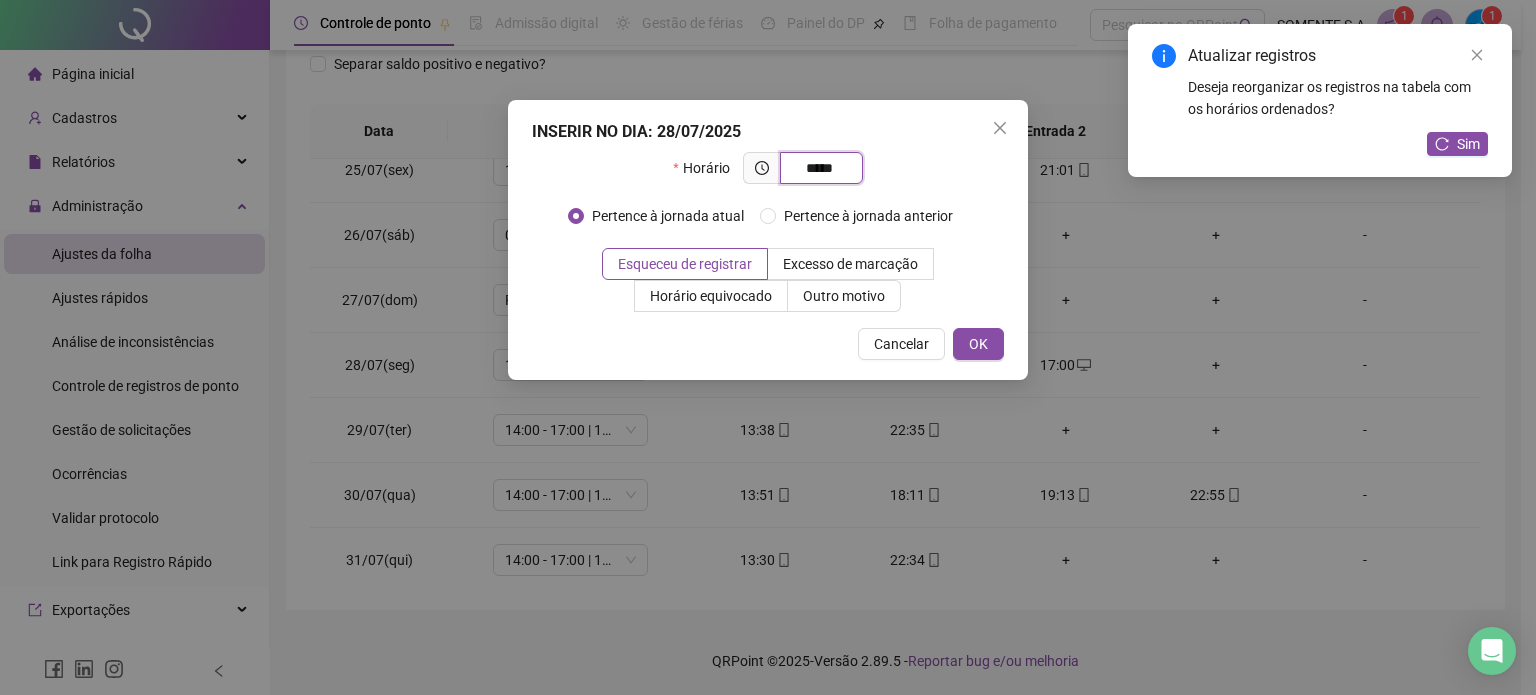 type on "*****" 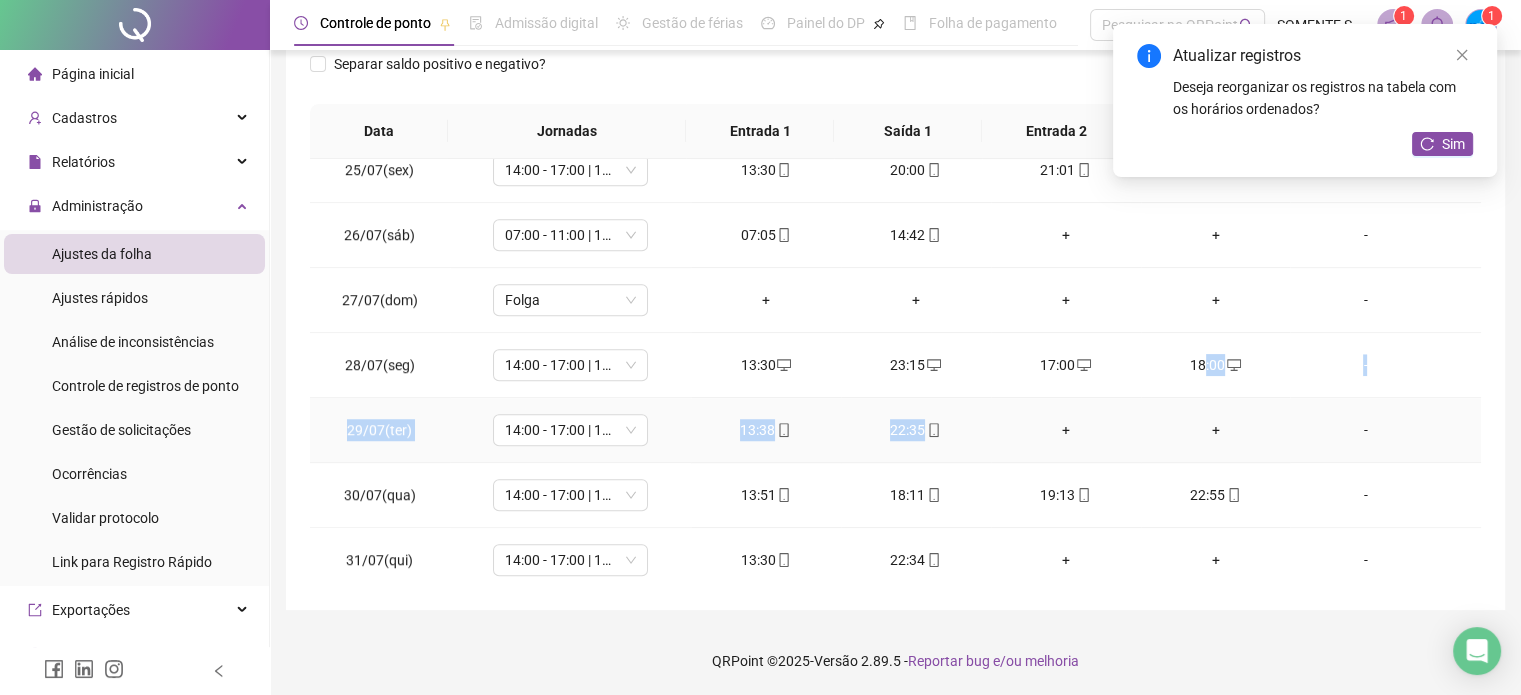 drag, startPoint x: 1190, startPoint y: 360, endPoint x: 1053, endPoint y: 430, distance: 153.84732 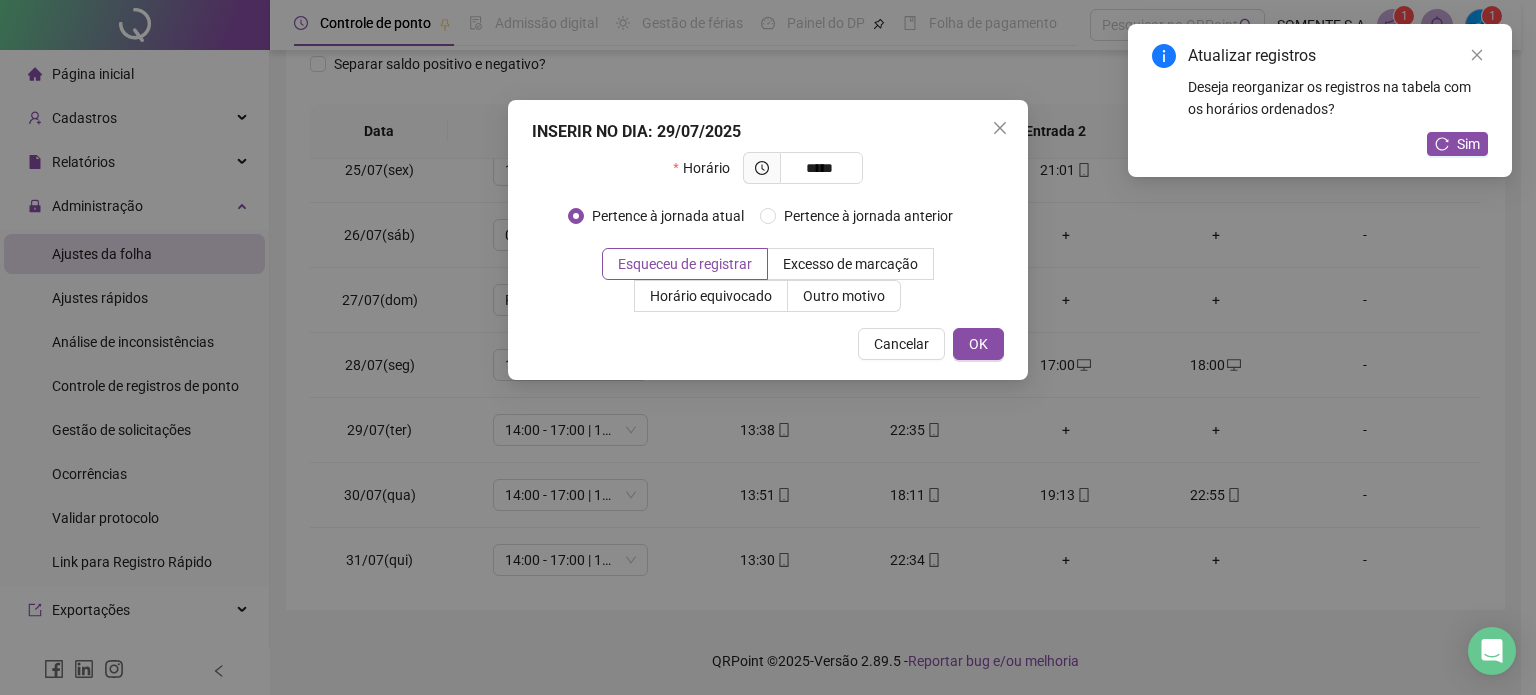 type on "*****" 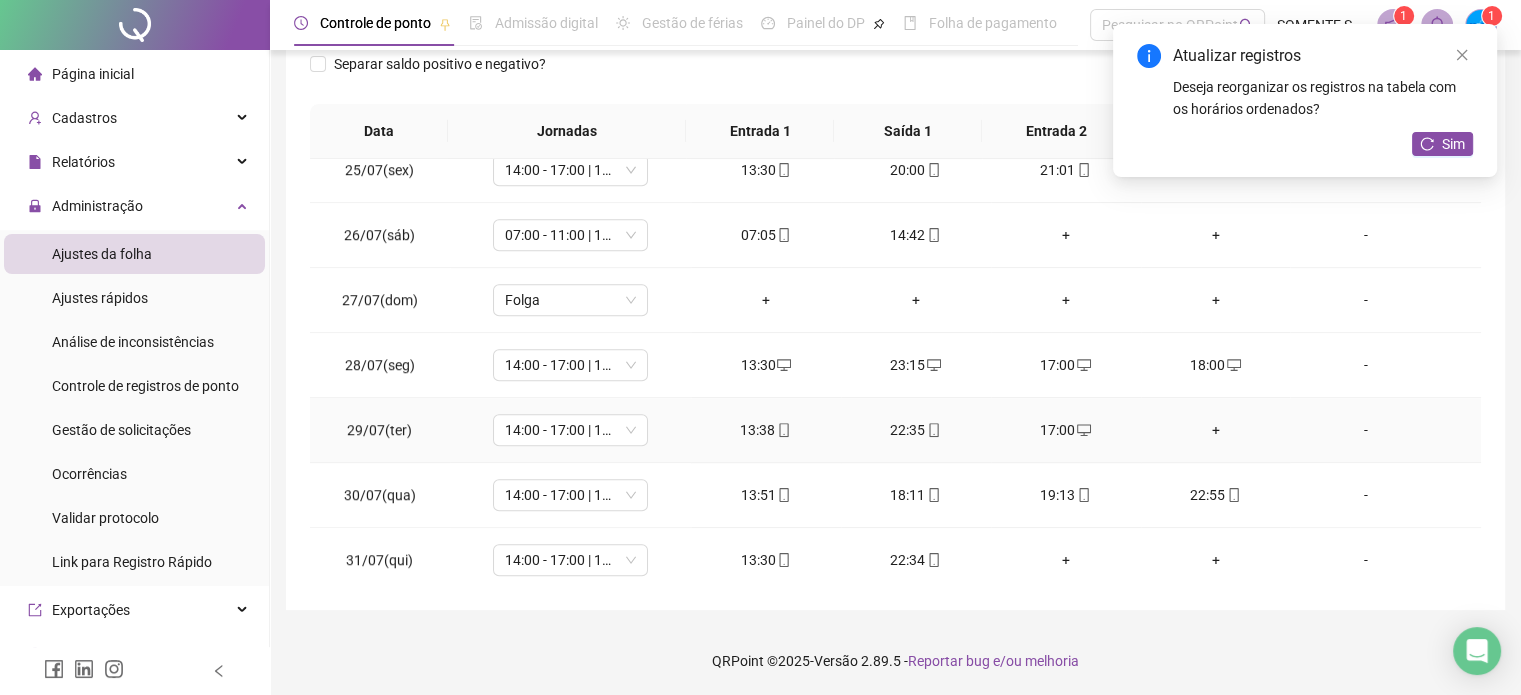 click on "+" at bounding box center [1216, 430] 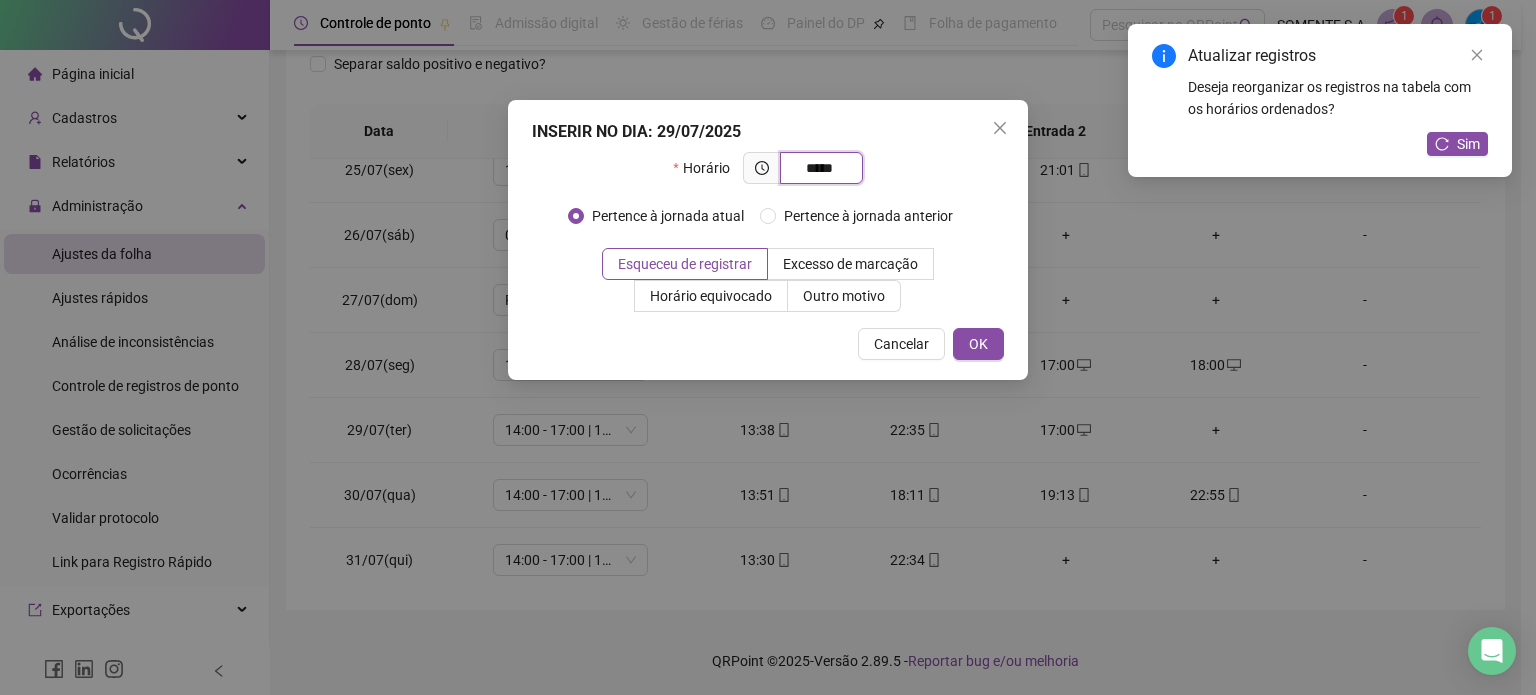 type on "*****" 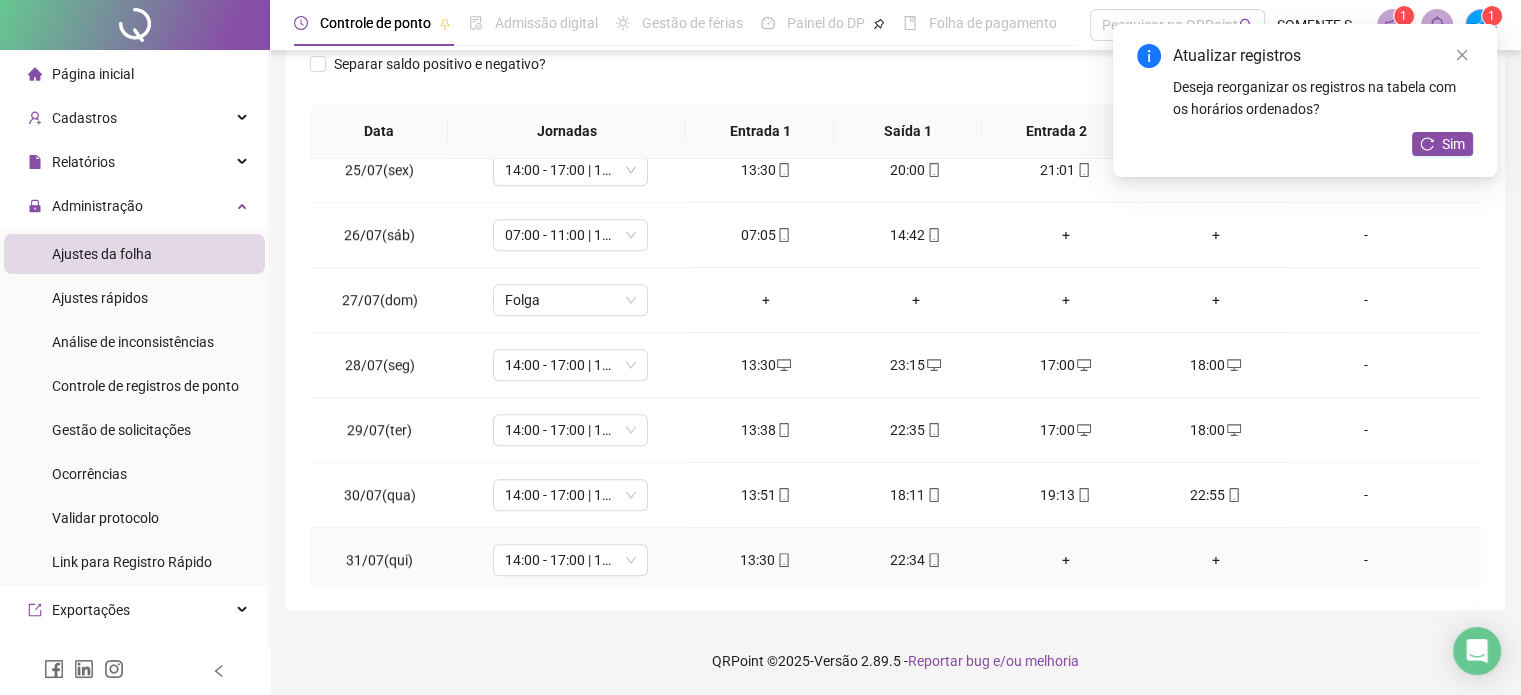 click on "+" at bounding box center [1066, 560] 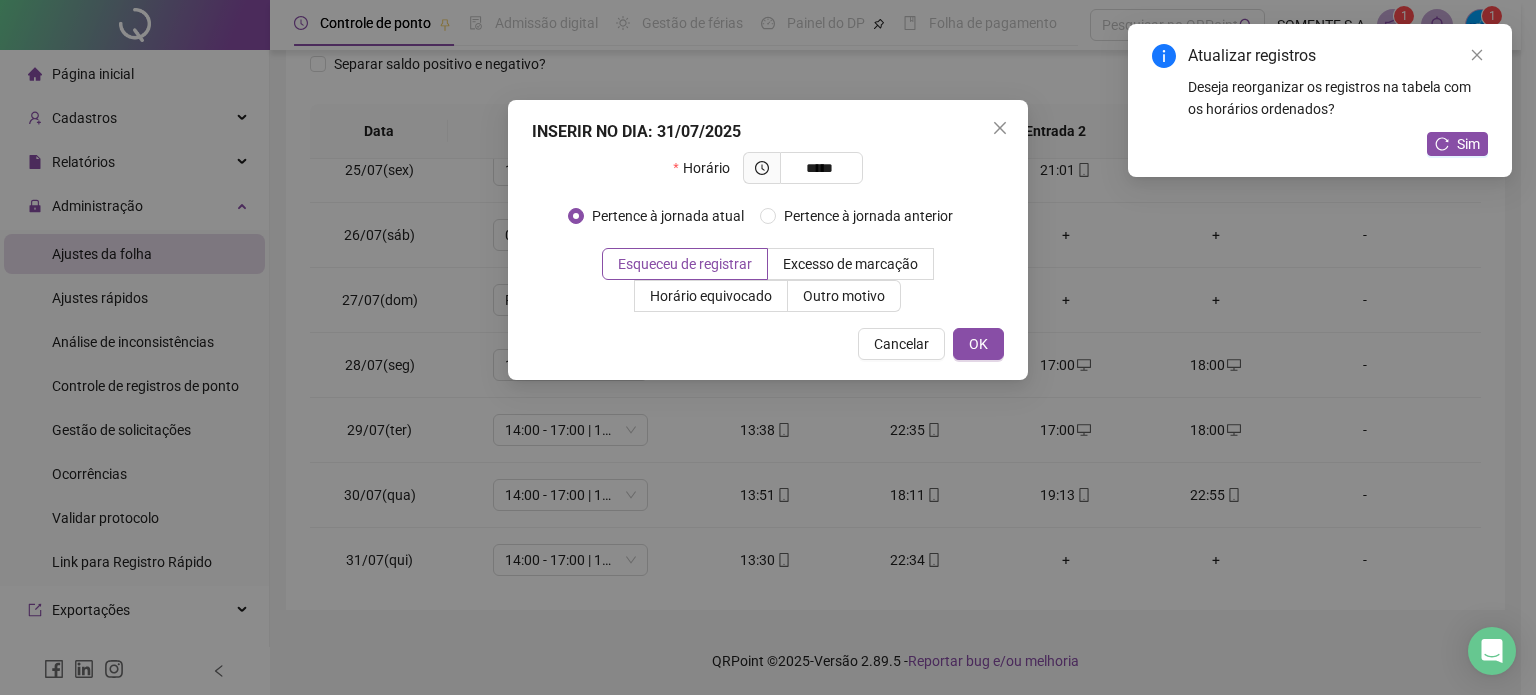 type on "*****" 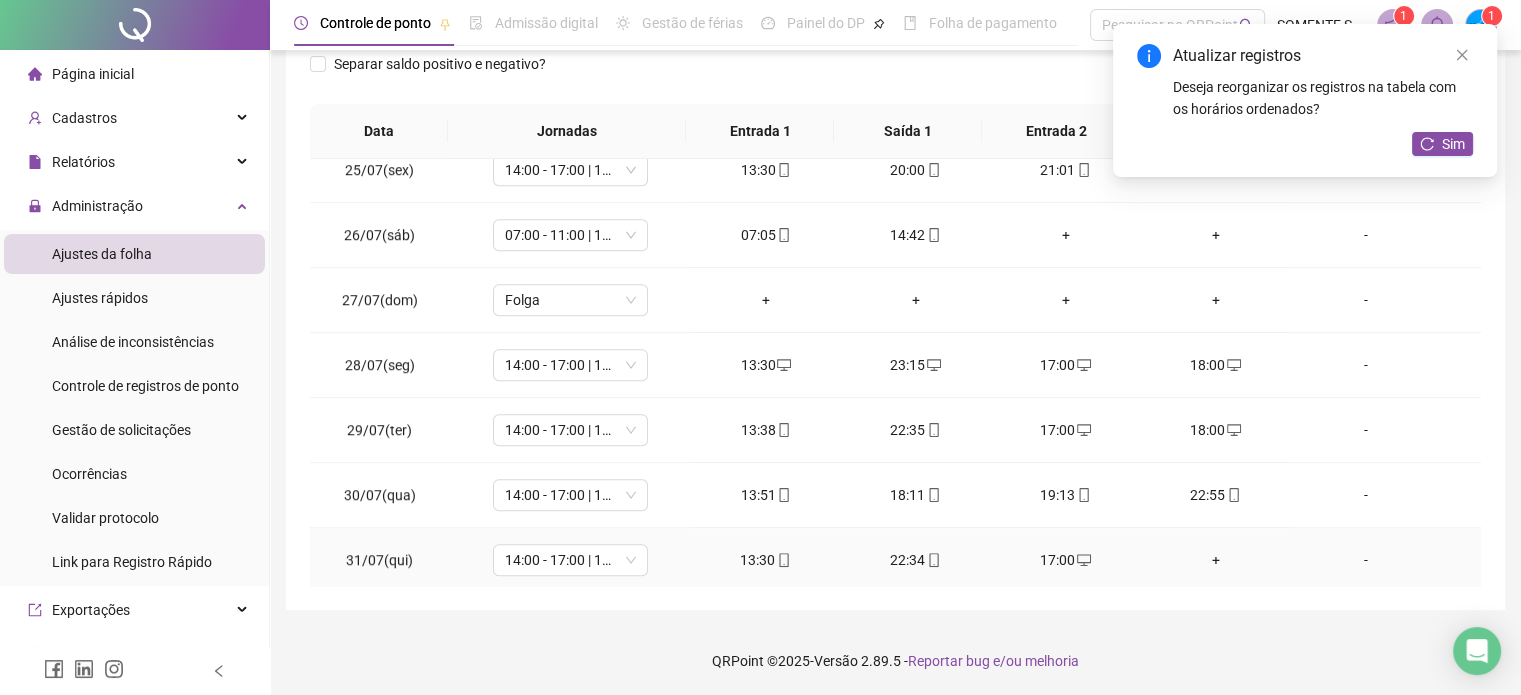 click on "+" at bounding box center [1216, 560] 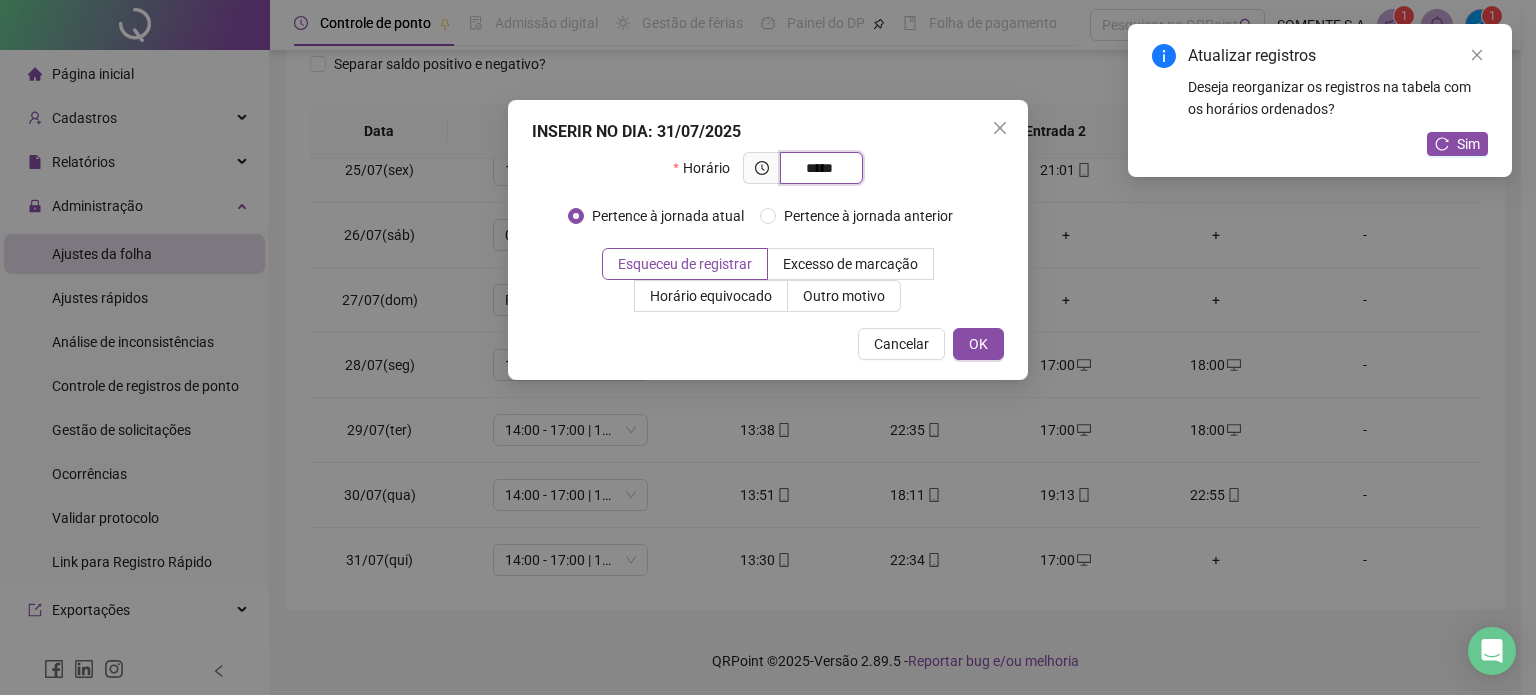 type on "*****" 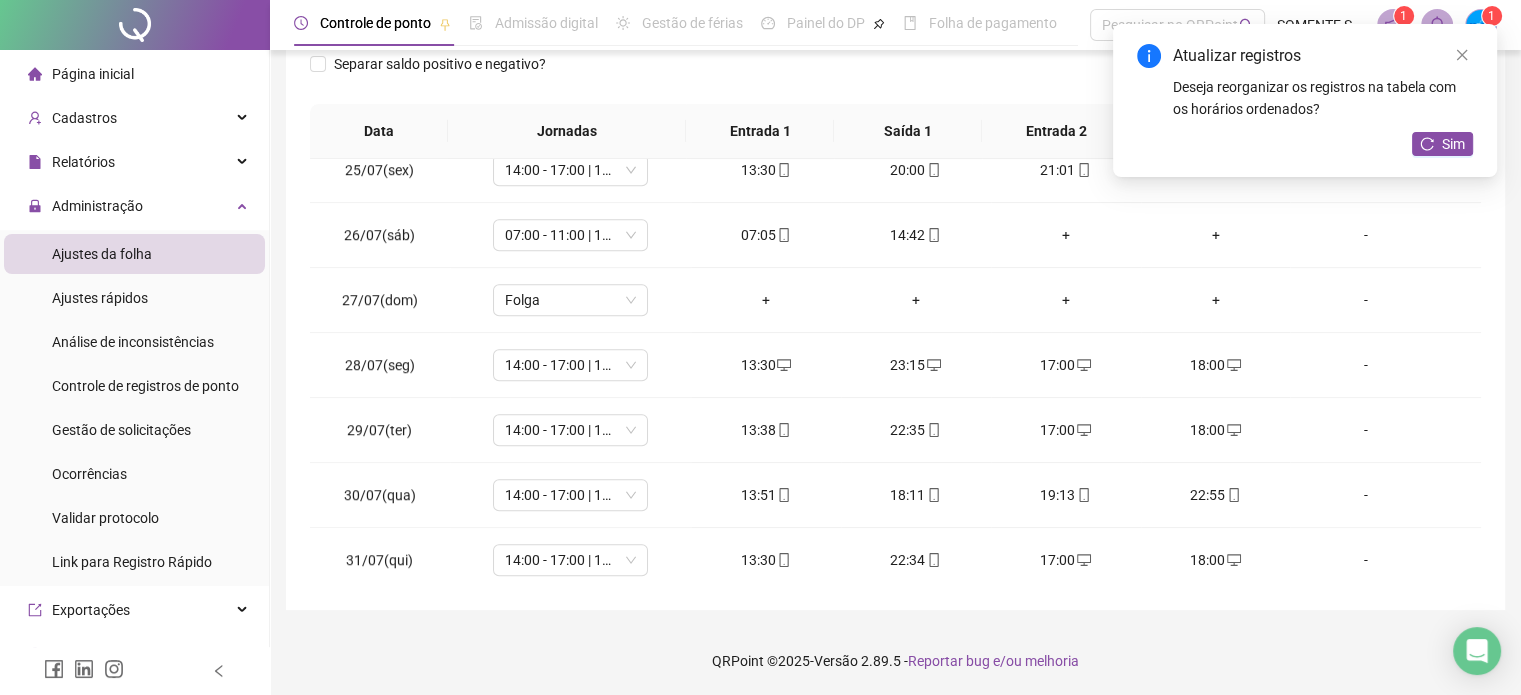 scroll, scrollTop: 0, scrollLeft: 0, axis: both 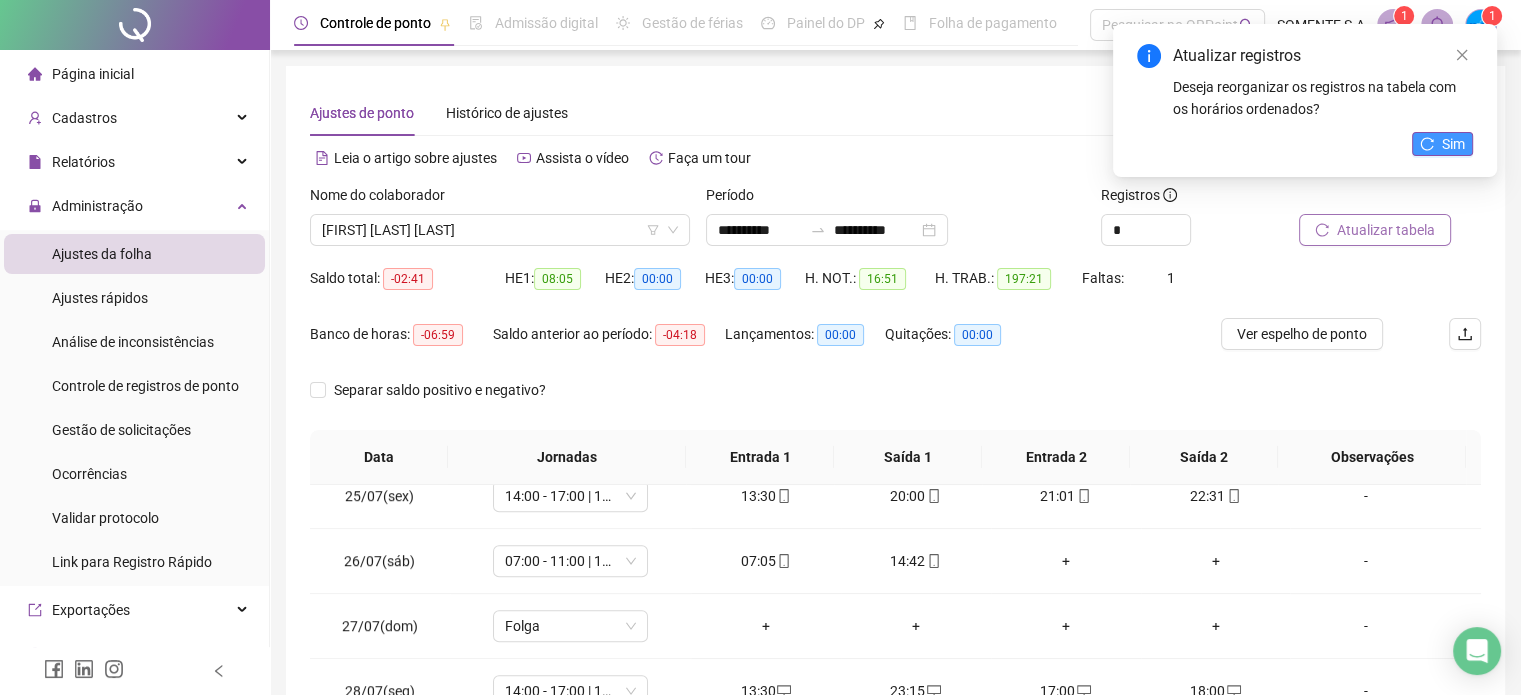 click on "Sim" at bounding box center [1453, 144] 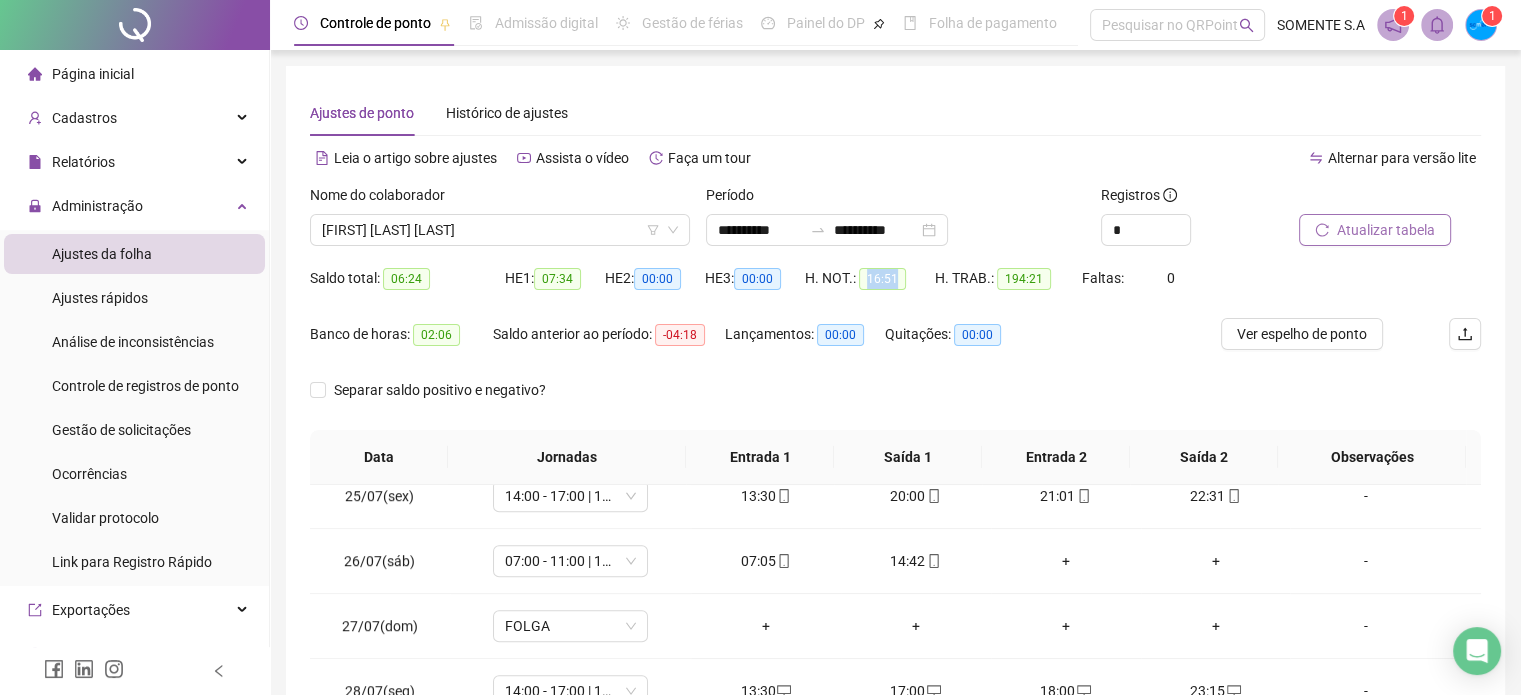 drag, startPoint x: 868, startPoint y: 279, endPoint x: 903, endPoint y: 275, distance: 35.22783 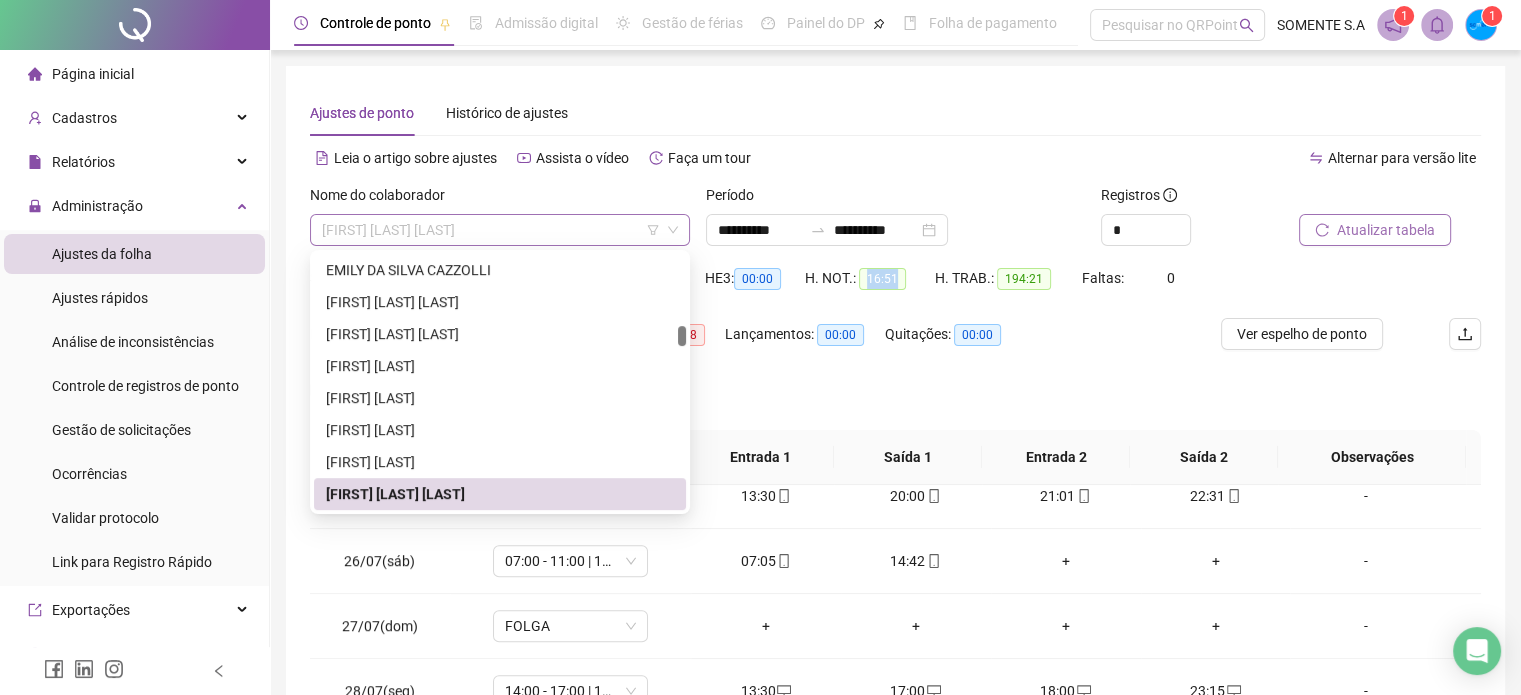 click on "[FIRST] [LAST] [LAST]" at bounding box center [500, 230] 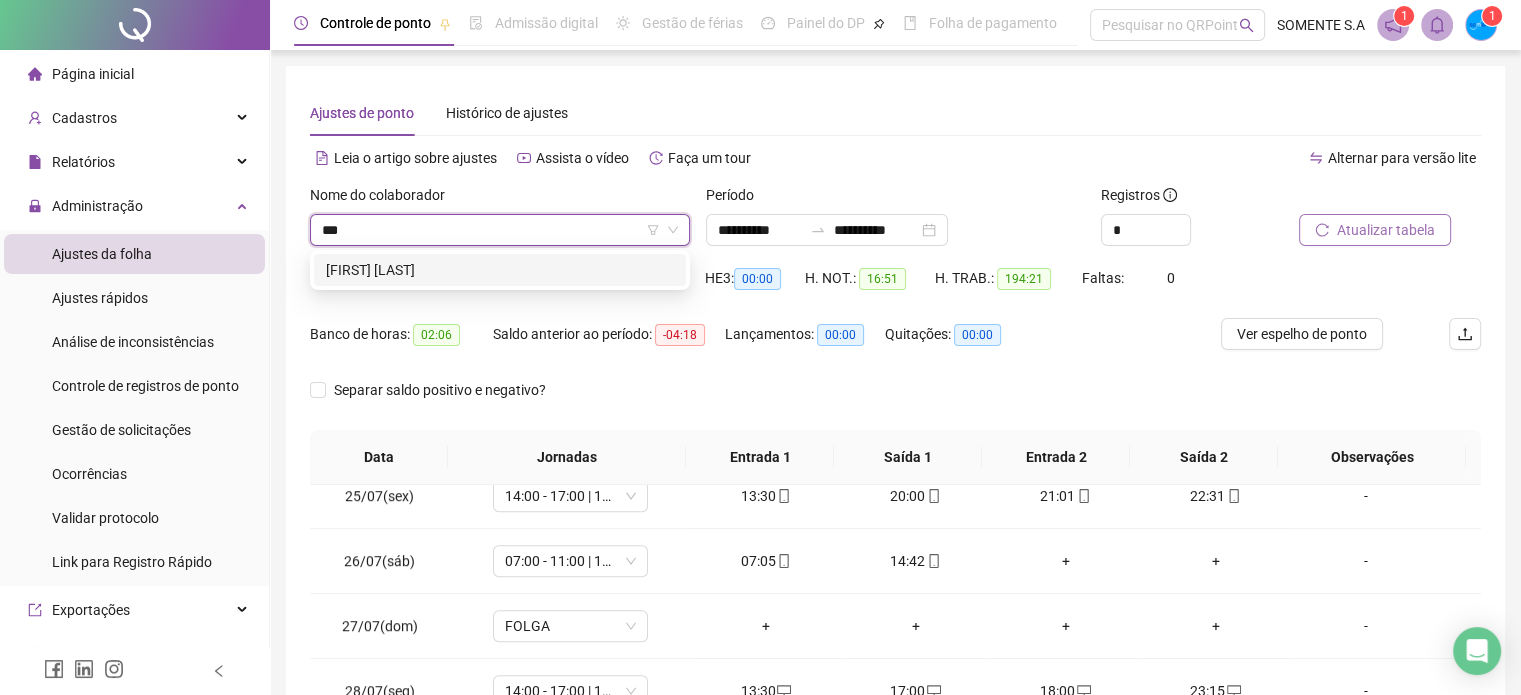 scroll, scrollTop: 0, scrollLeft: 0, axis: both 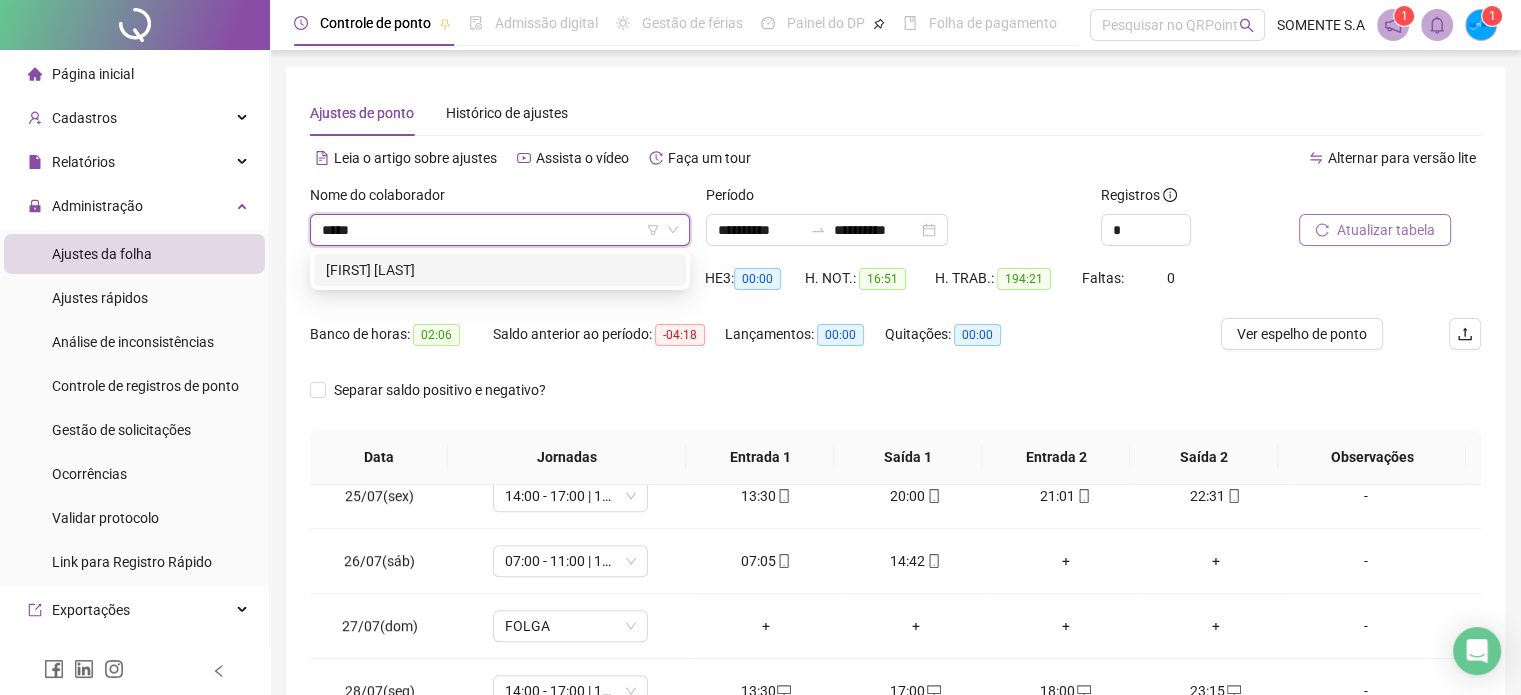 type on "******" 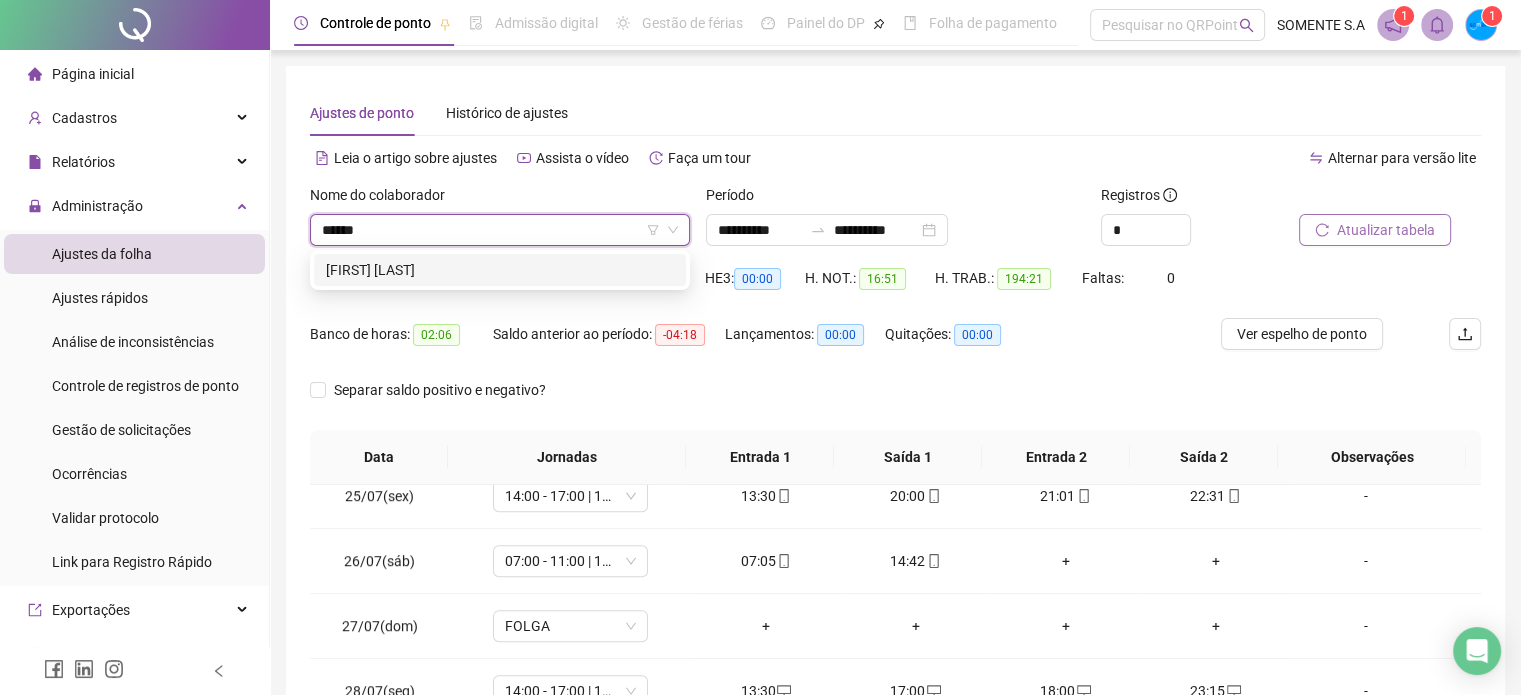 type 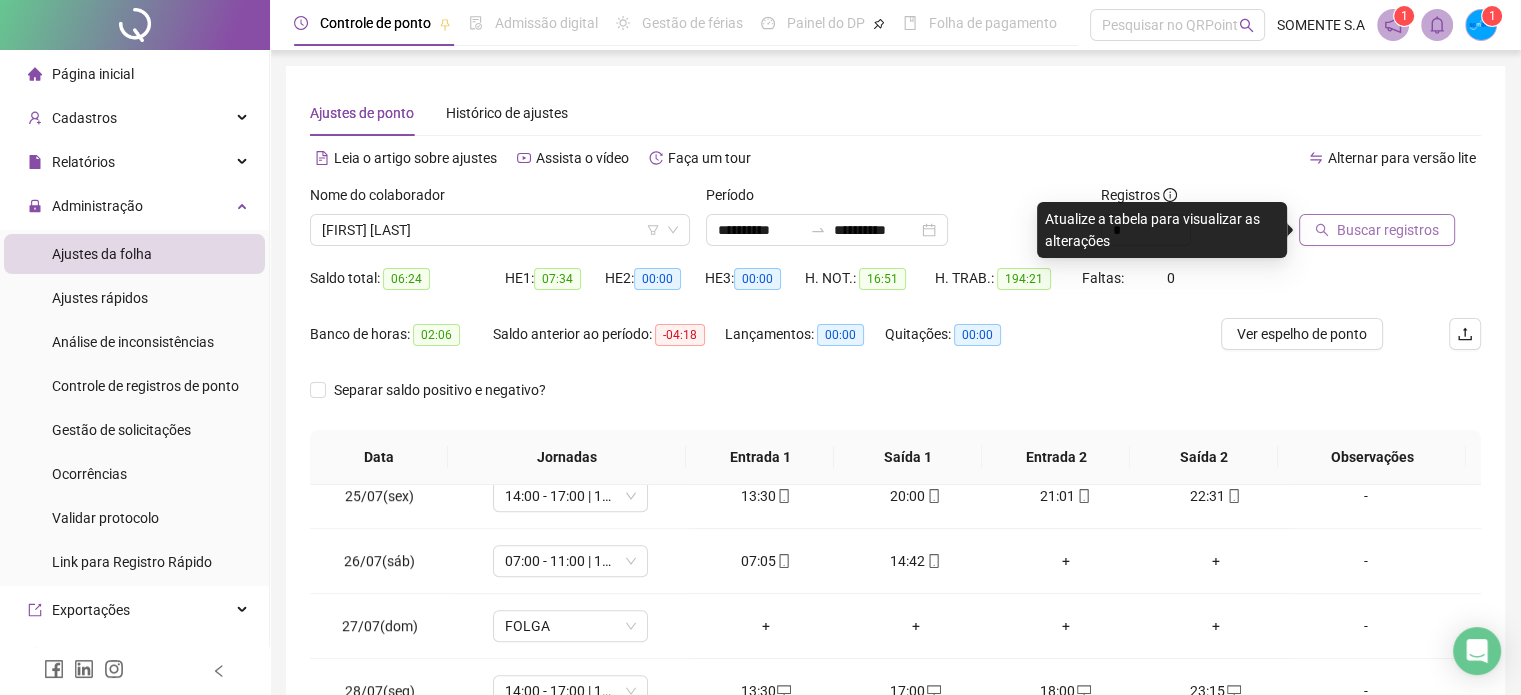 click on "Buscar registros" at bounding box center [1388, 230] 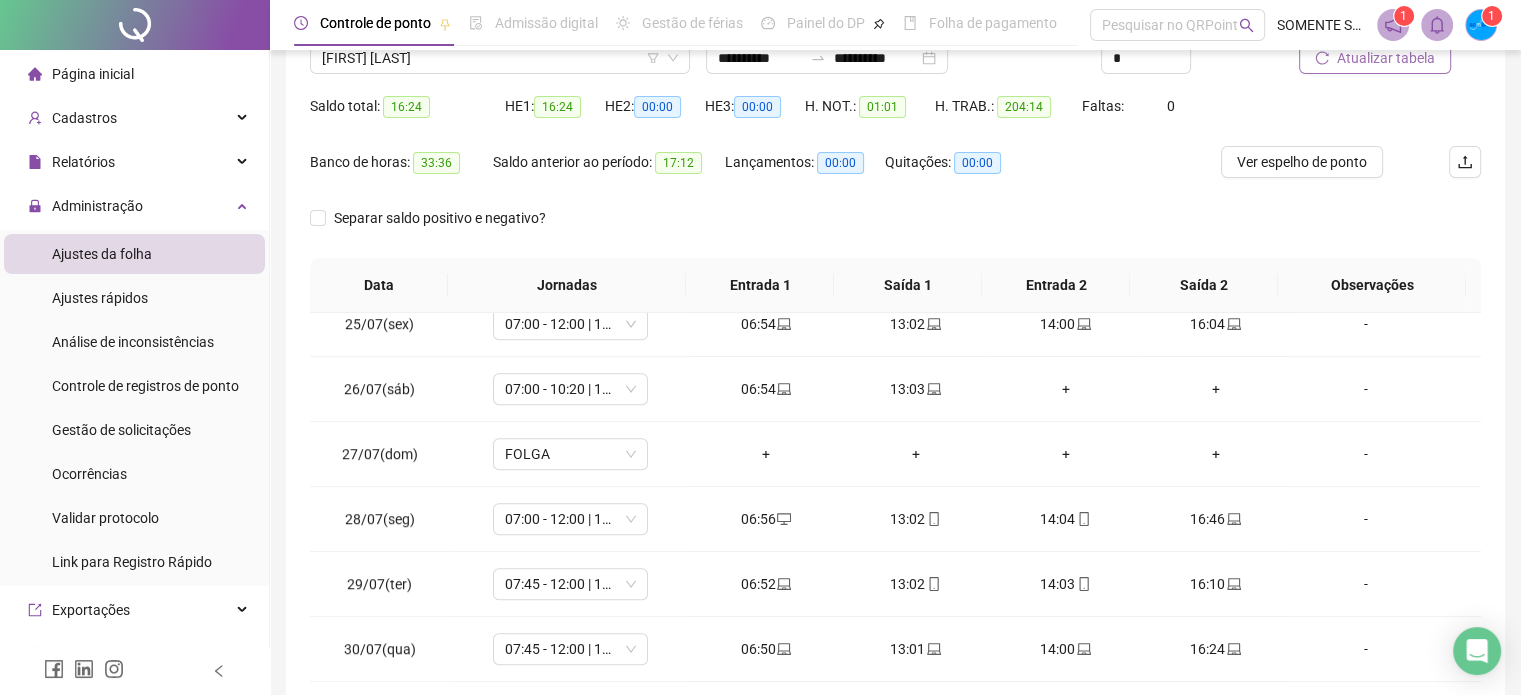scroll, scrollTop: 326, scrollLeft: 0, axis: vertical 